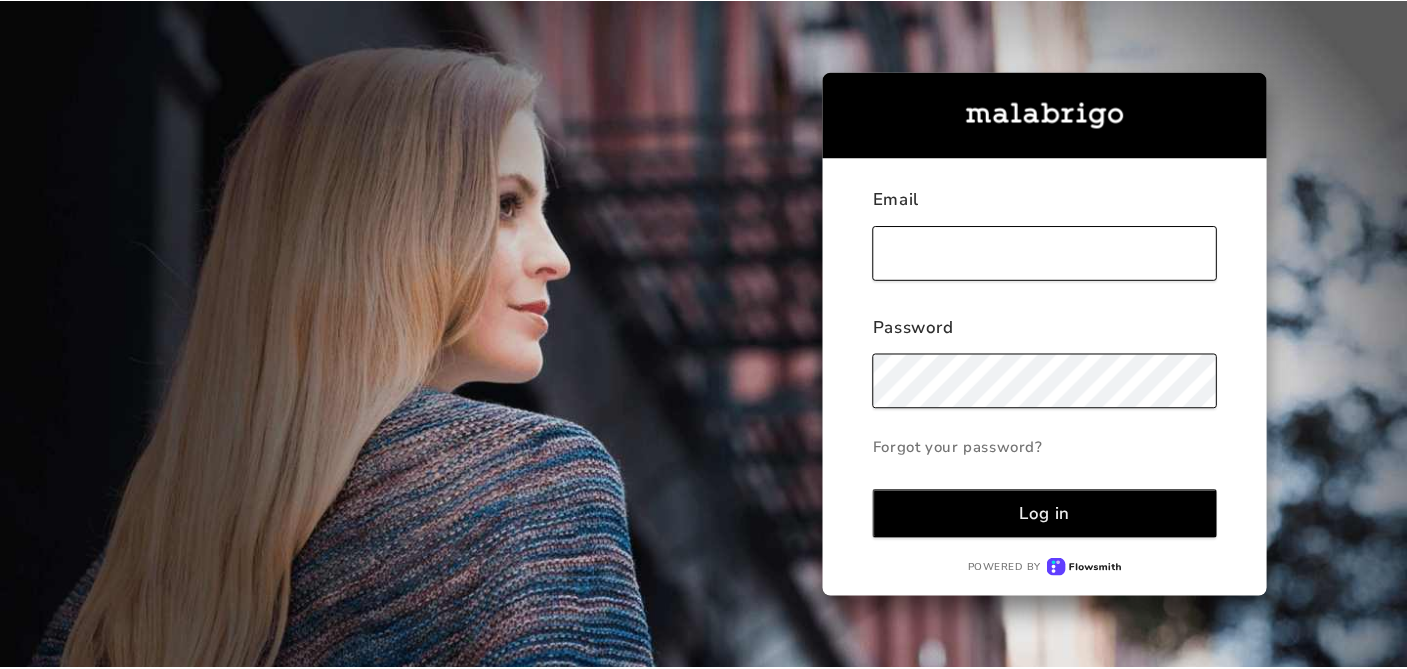 scroll, scrollTop: 0, scrollLeft: 0, axis: both 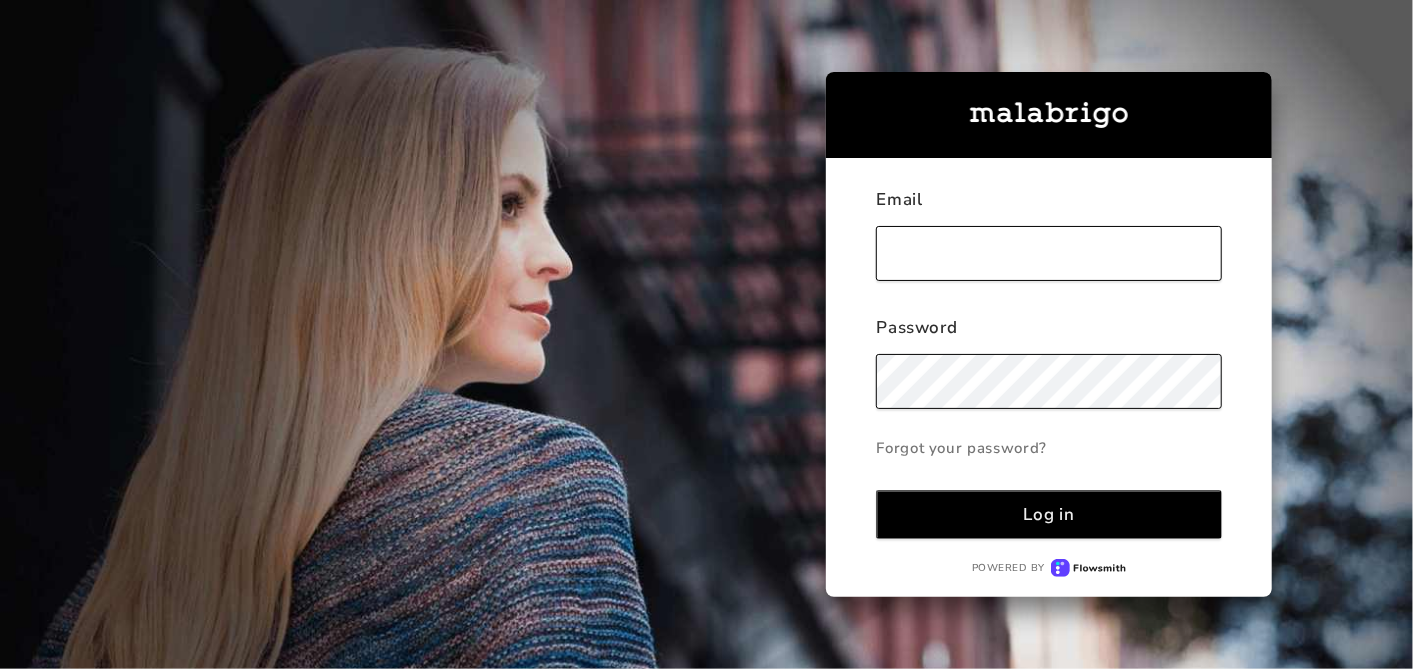 click at bounding box center (1048, 253) 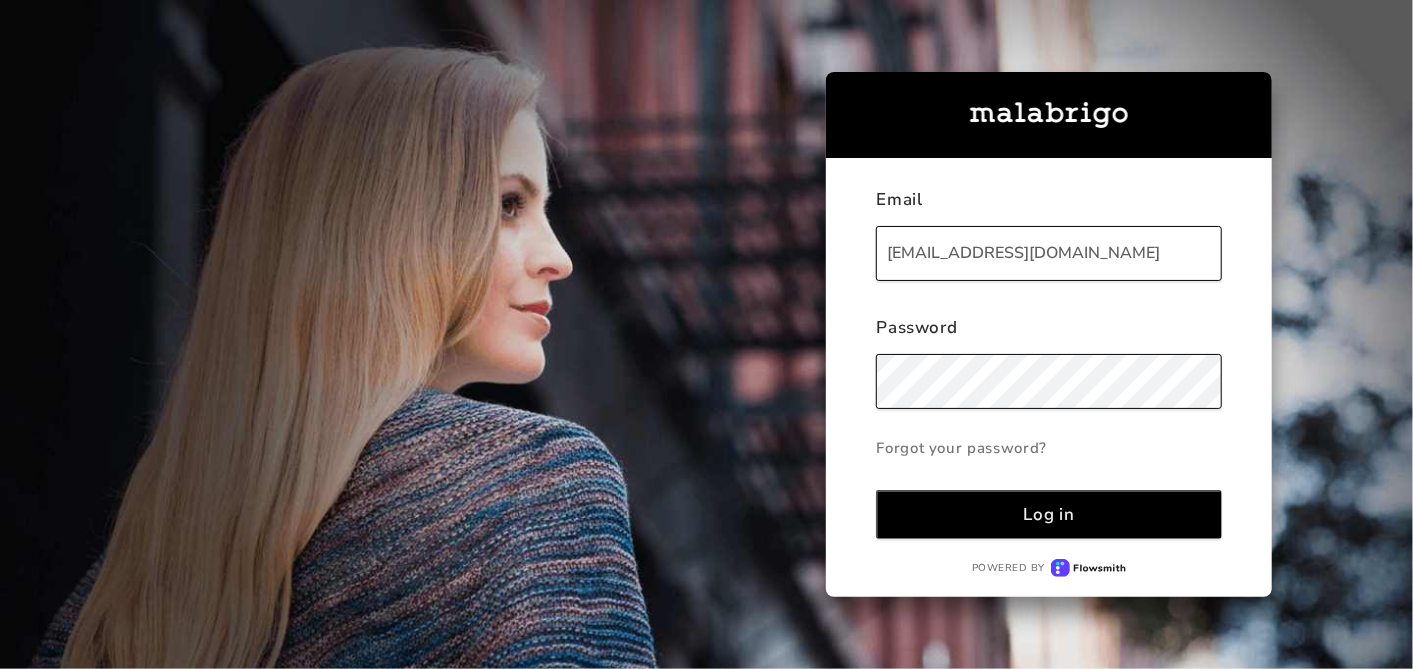 click on "Log in" at bounding box center [1048, 514] 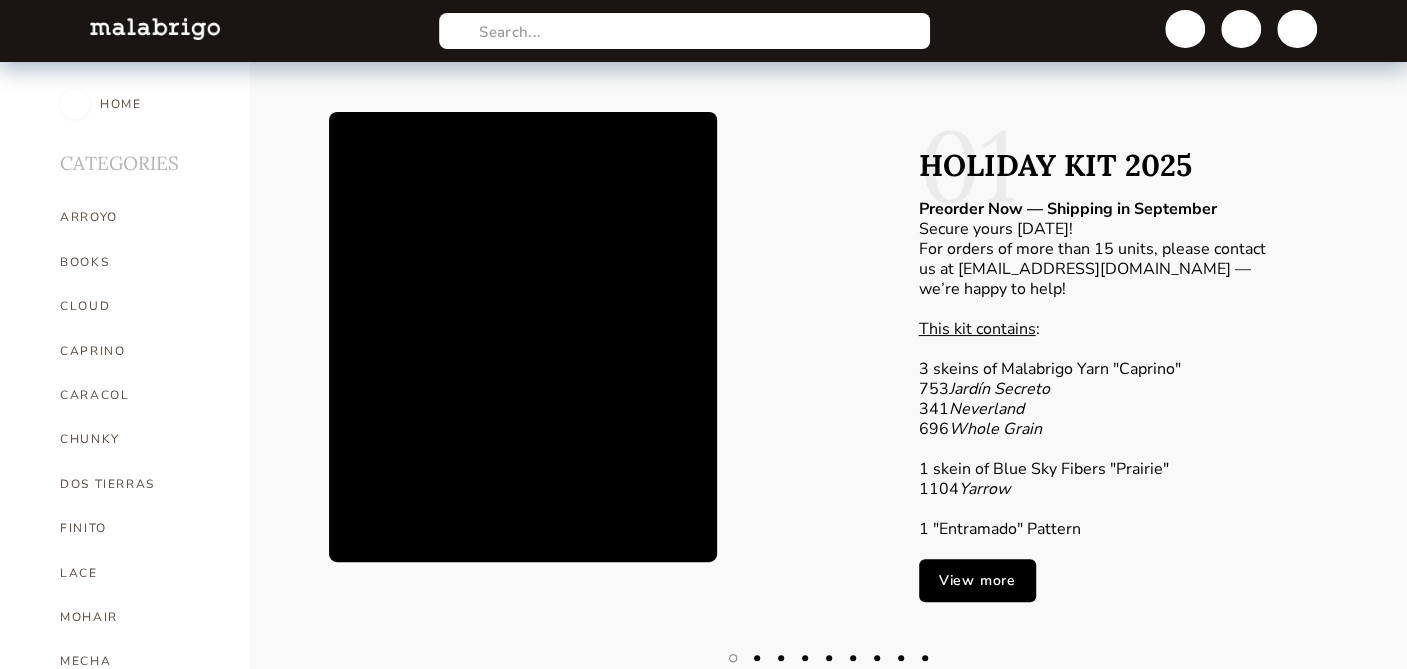 scroll, scrollTop: 444, scrollLeft: 0, axis: vertical 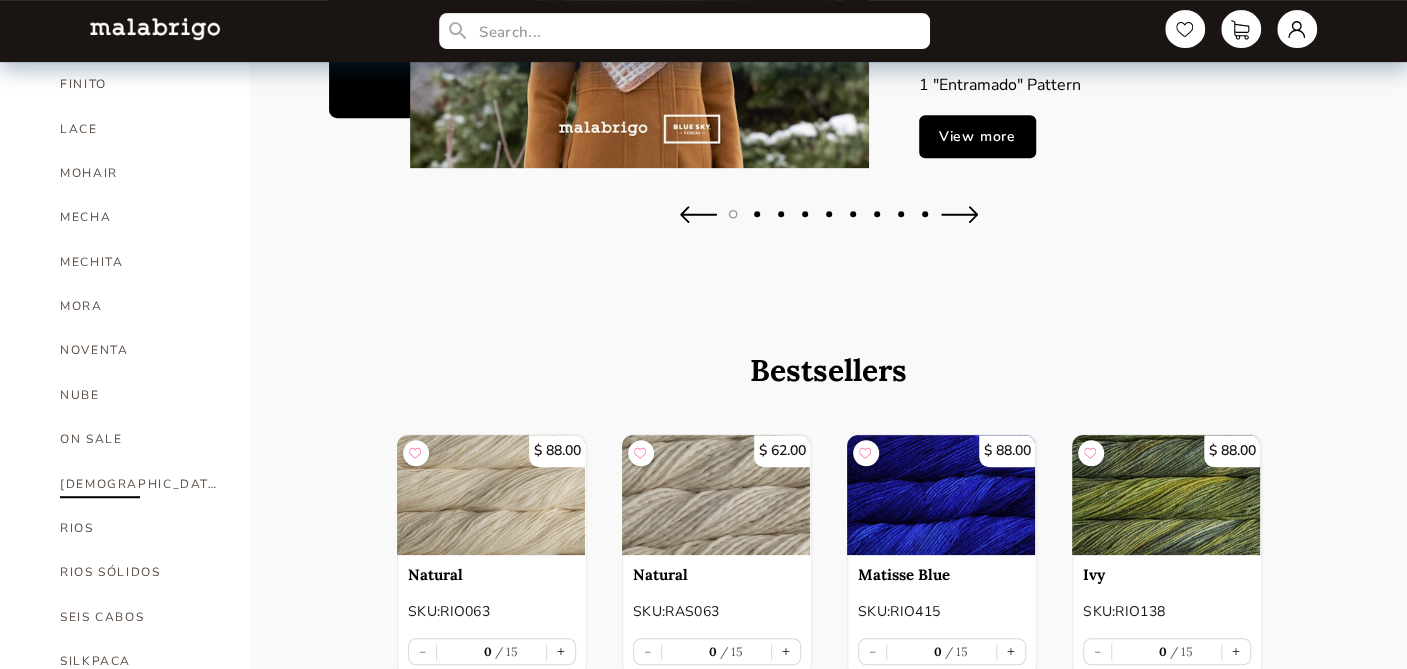 click on "[DEMOGRAPHIC_DATA]" at bounding box center (140, 484) 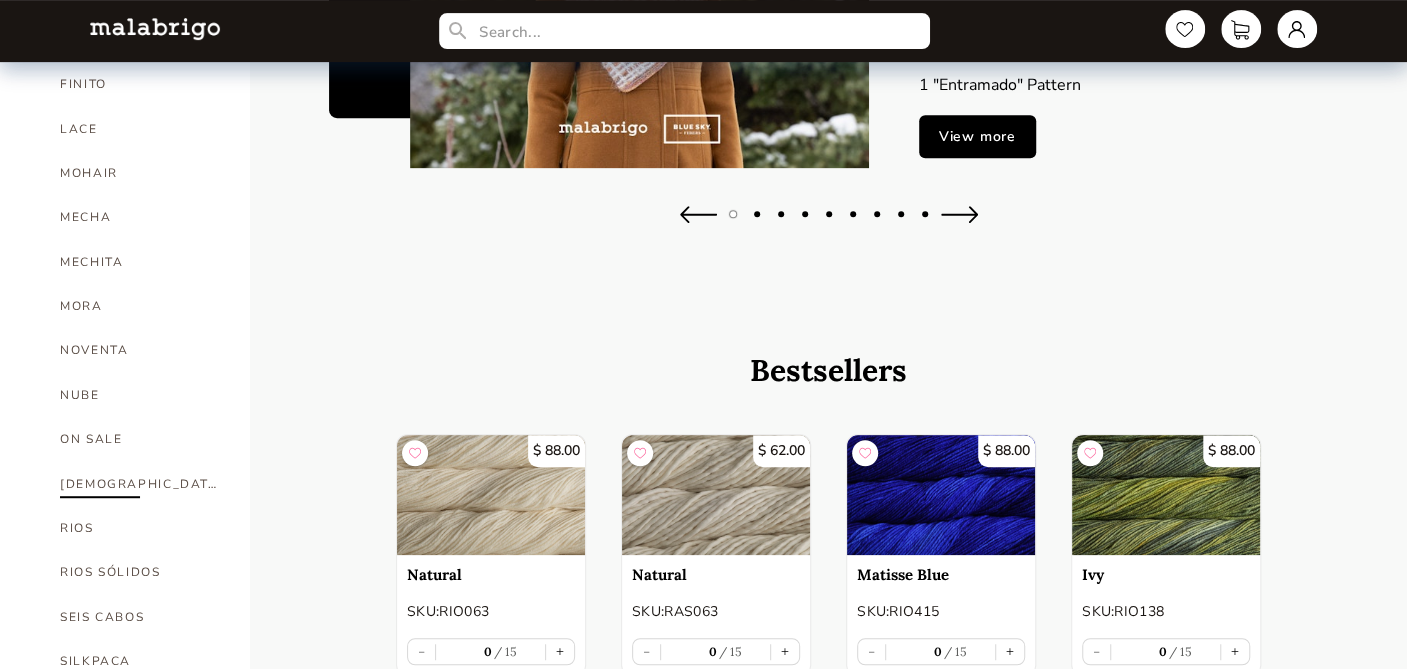 select on "INDEX" 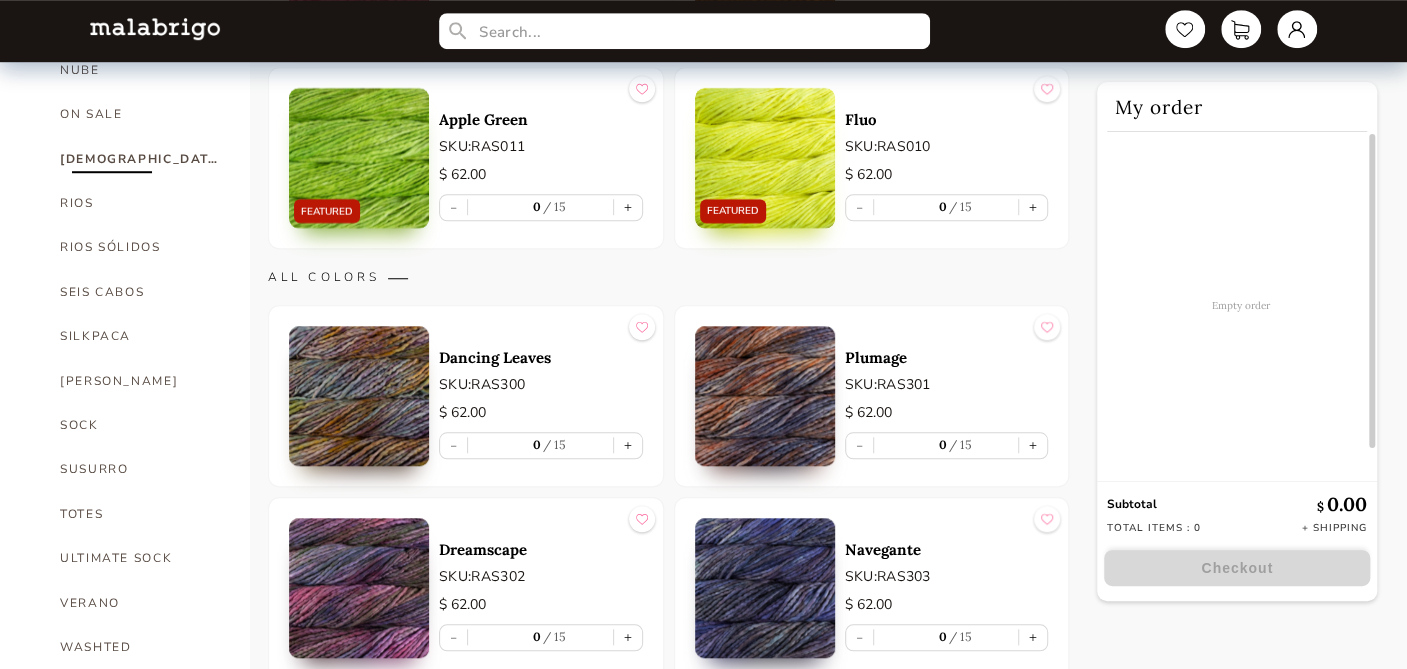 scroll, scrollTop: 777, scrollLeft: 0, axis: vertical 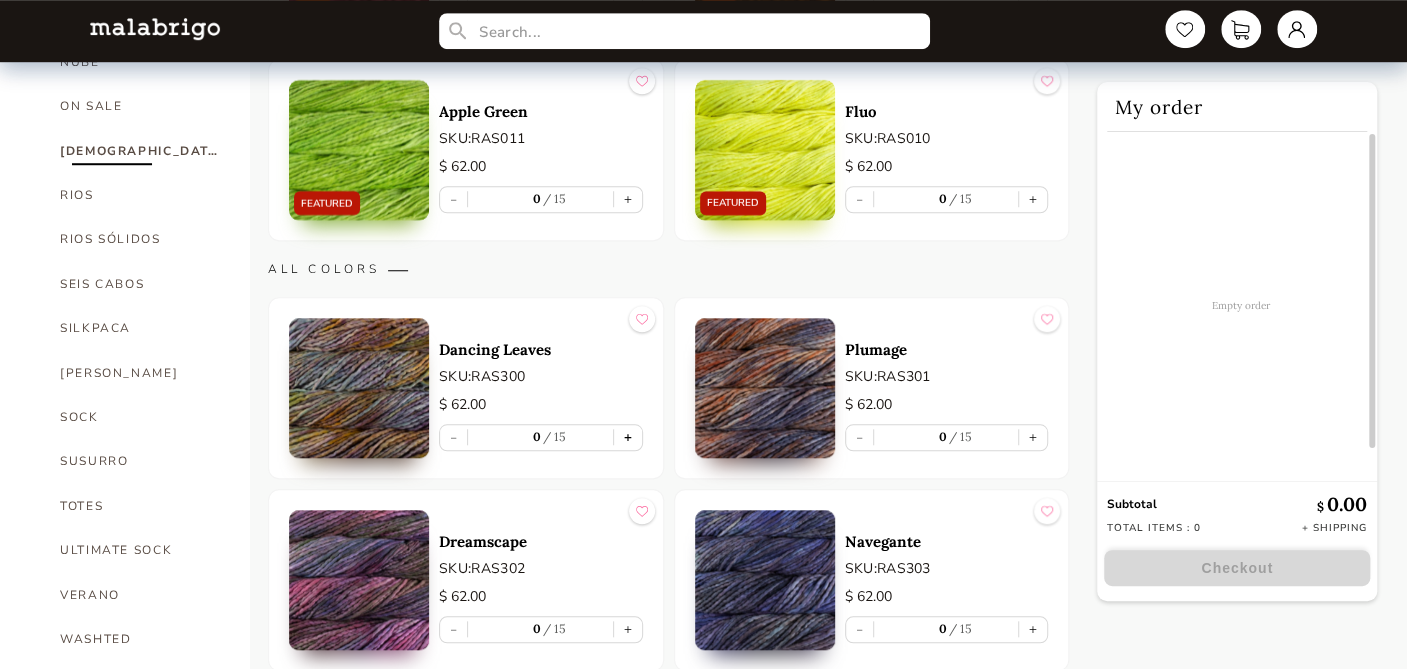 click on "+" at bounding box center [628, 437] 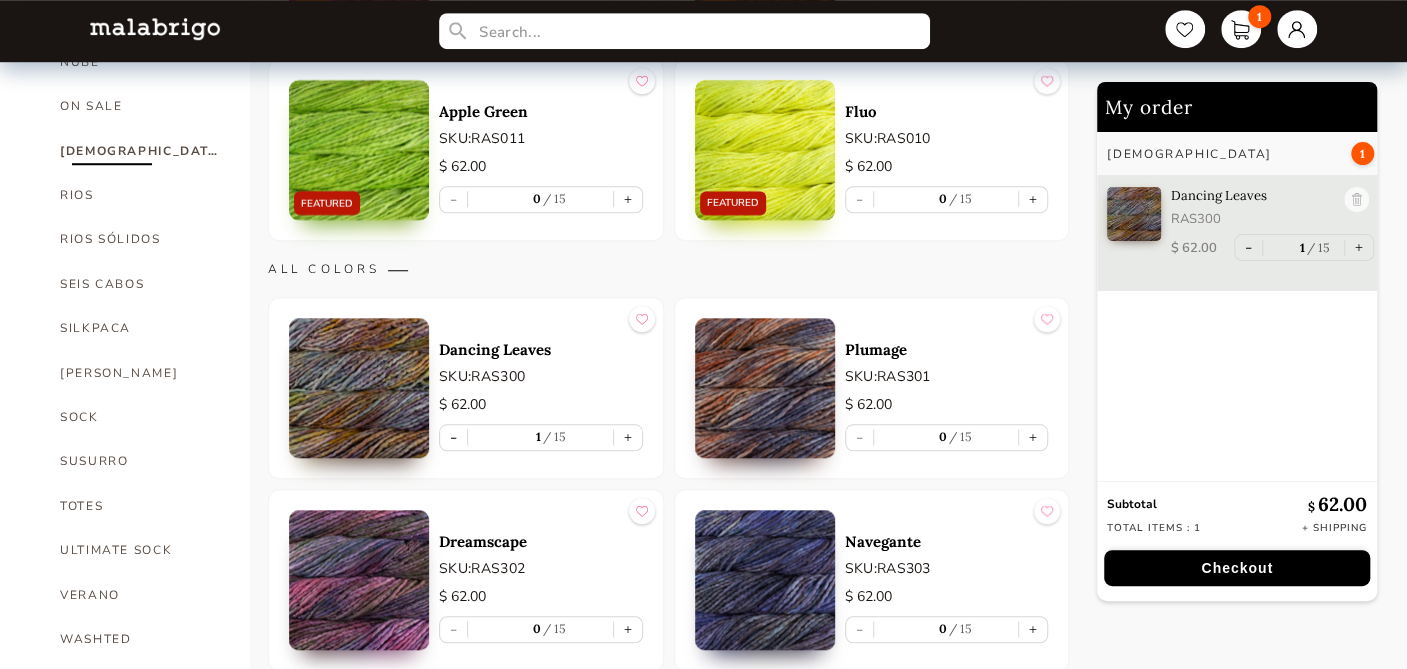 click at bounding box center [359, 388] 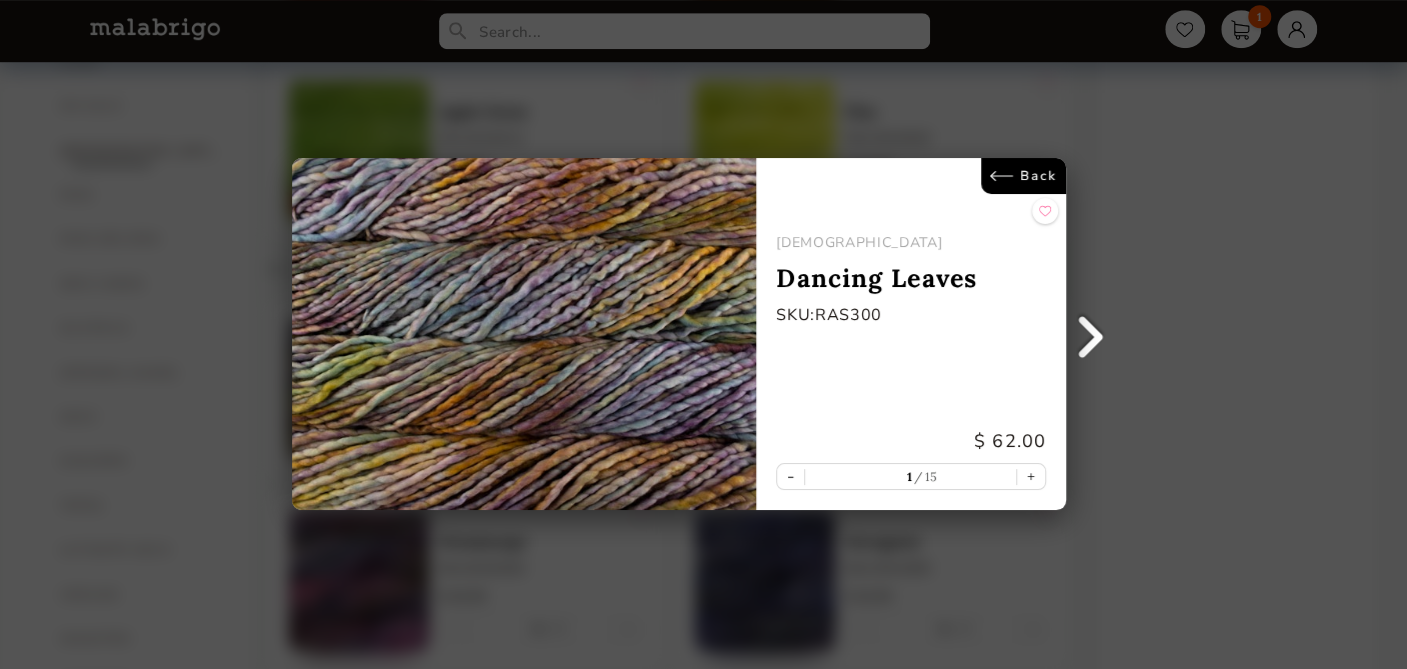 click on "Back [DEMOGRAPHIC_DATA] Dancing Leaves SKU:  RAS300 $   62.00 - 1 15 +" at bounding box center (703, 334) 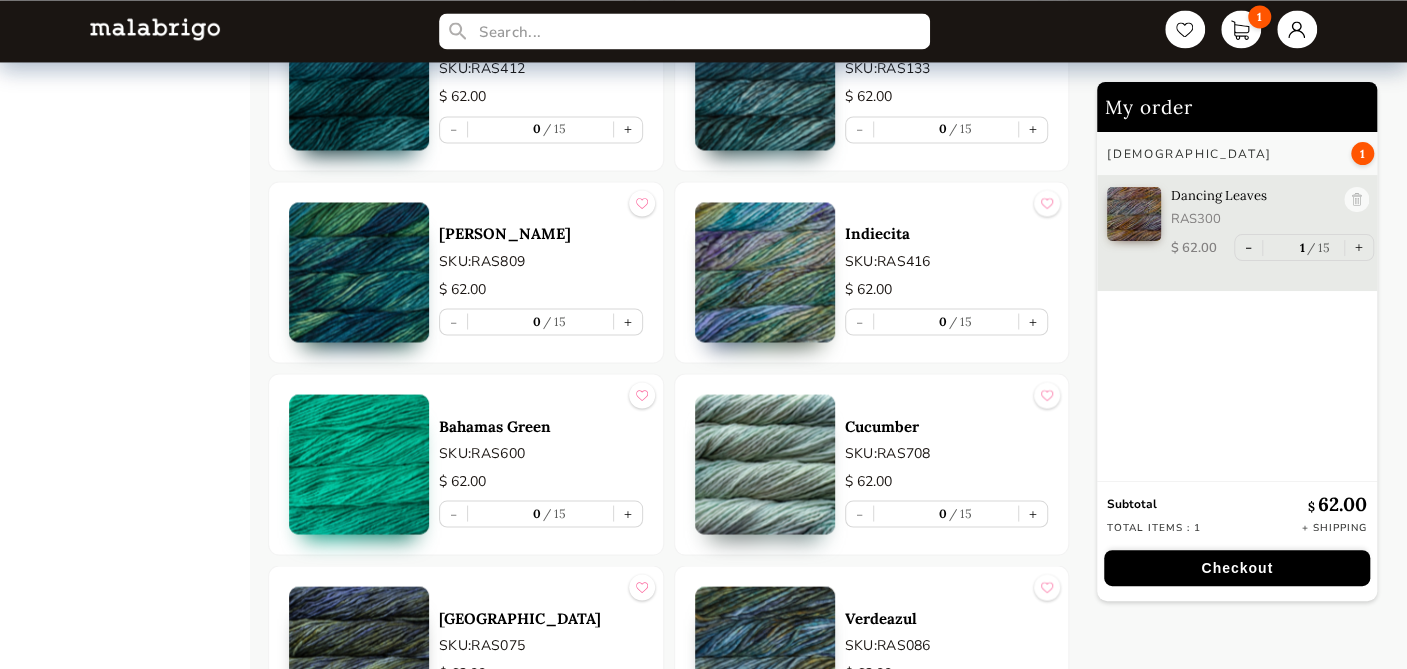 scroll, scrollTop: 6111, scrollLeft: 0, axis: vertical 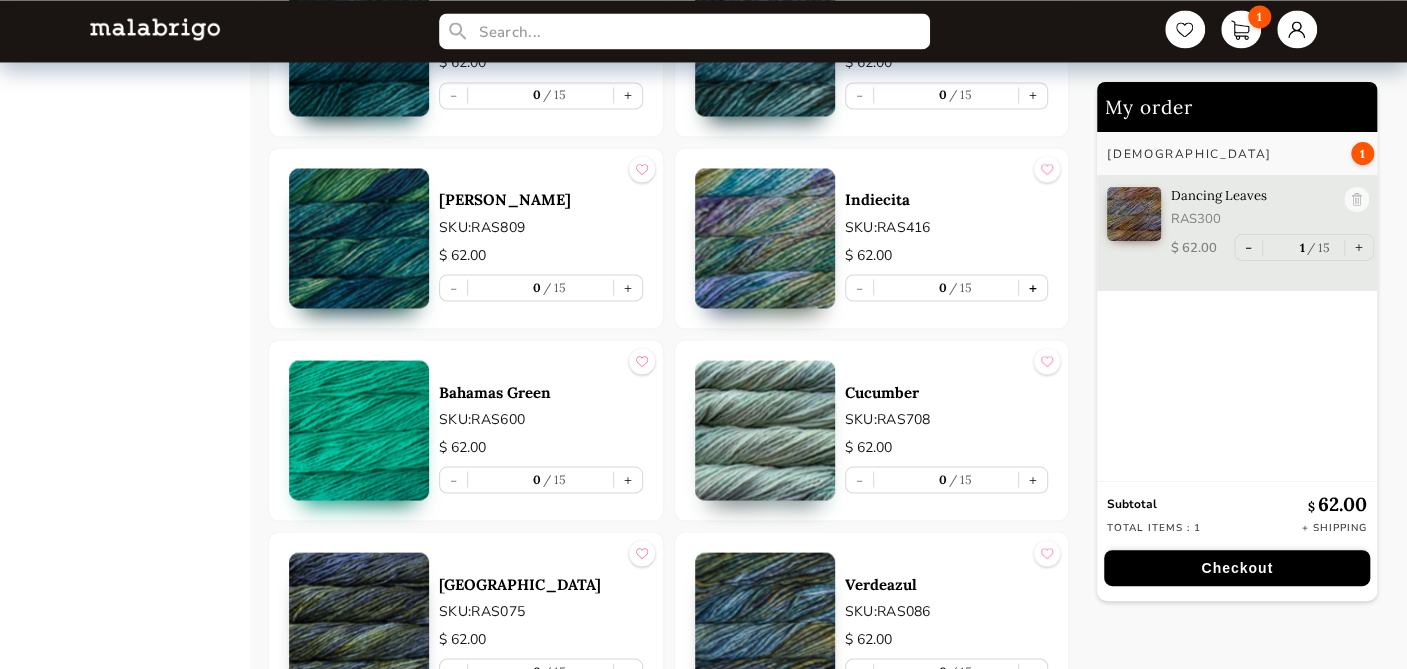 click on "+" at bounding box center (1033, 287) 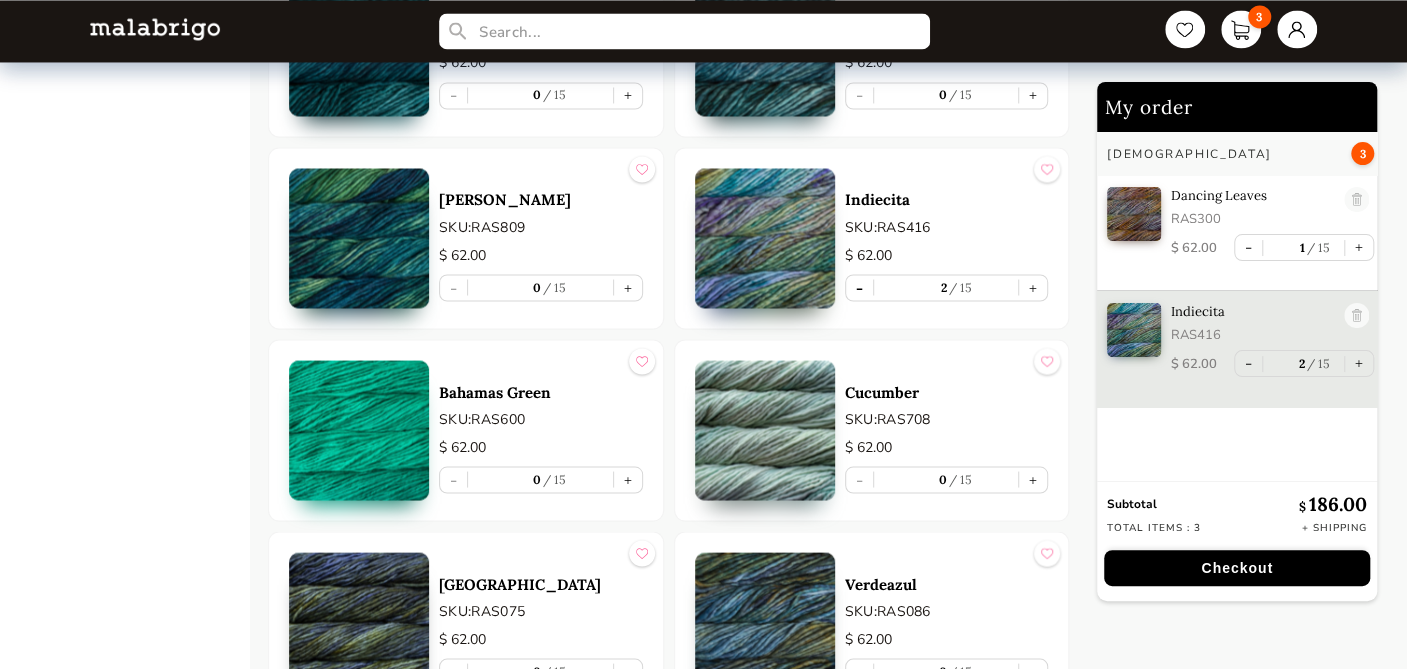 click on "-" at bounding box center [859, 287] 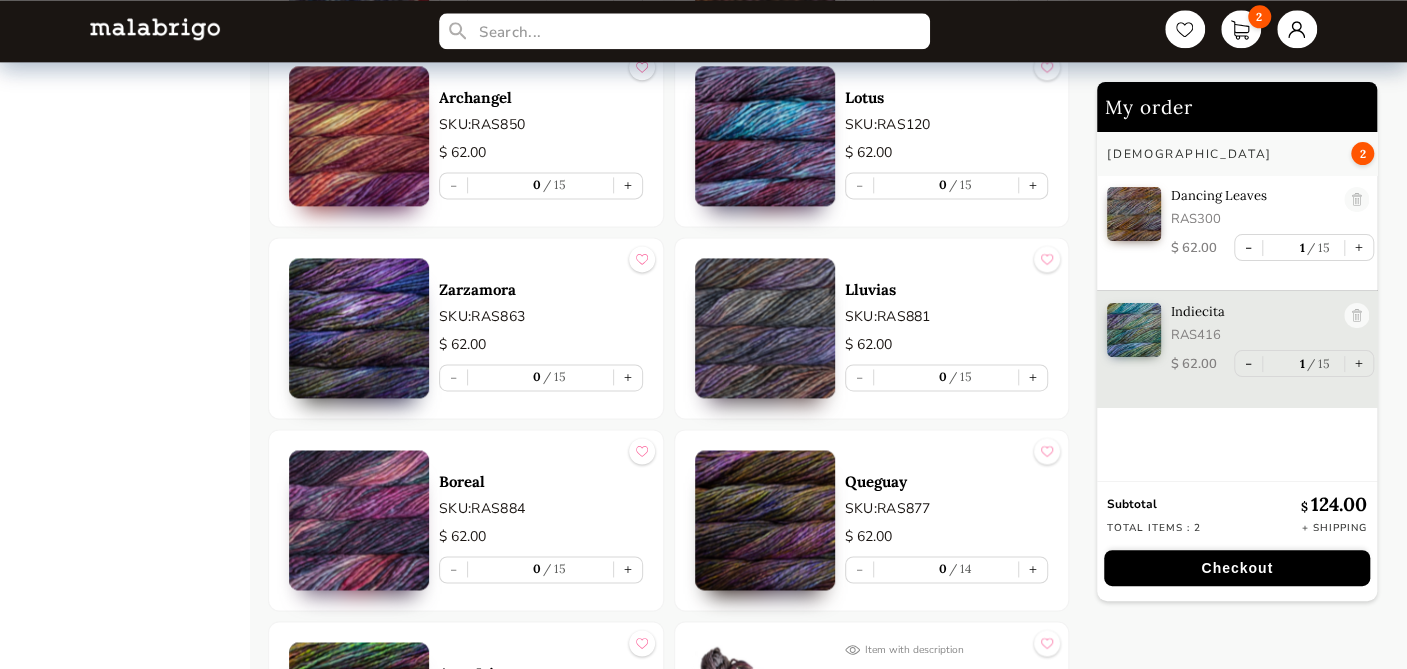 scroll, scrollTop: 10014, scrollLeft: 0, axis: vertical 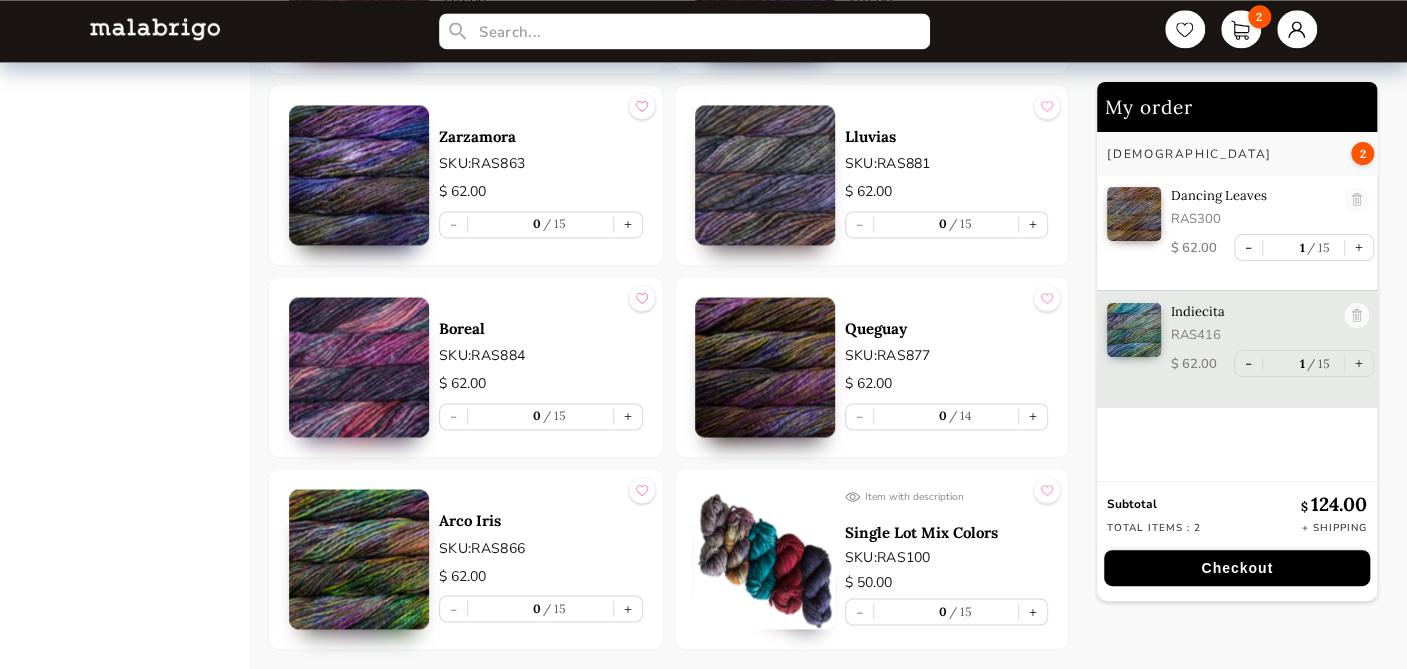 drag, startPoint x: 626, startPoint y: 580, endPoint x: 599, endPoint y: 571, distance: 28.460499 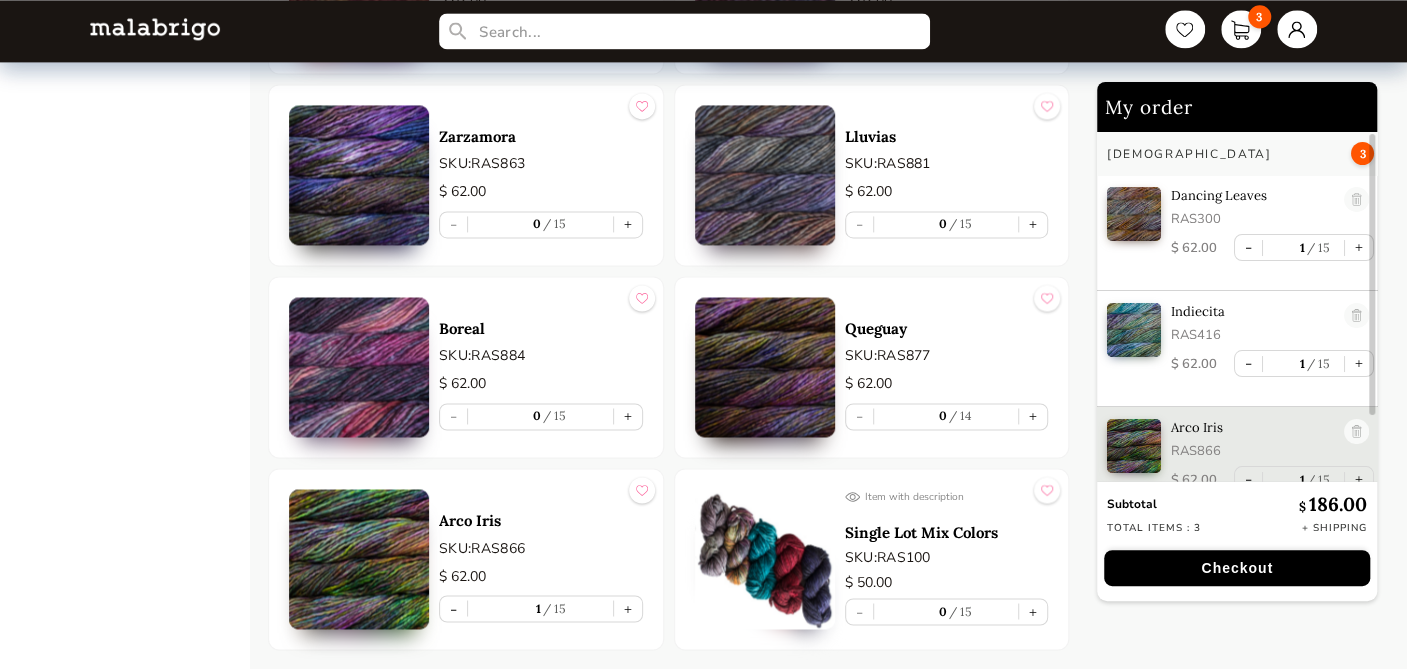 scroll, scrollTop: 20, scrollLeft: 0, axis: vertical 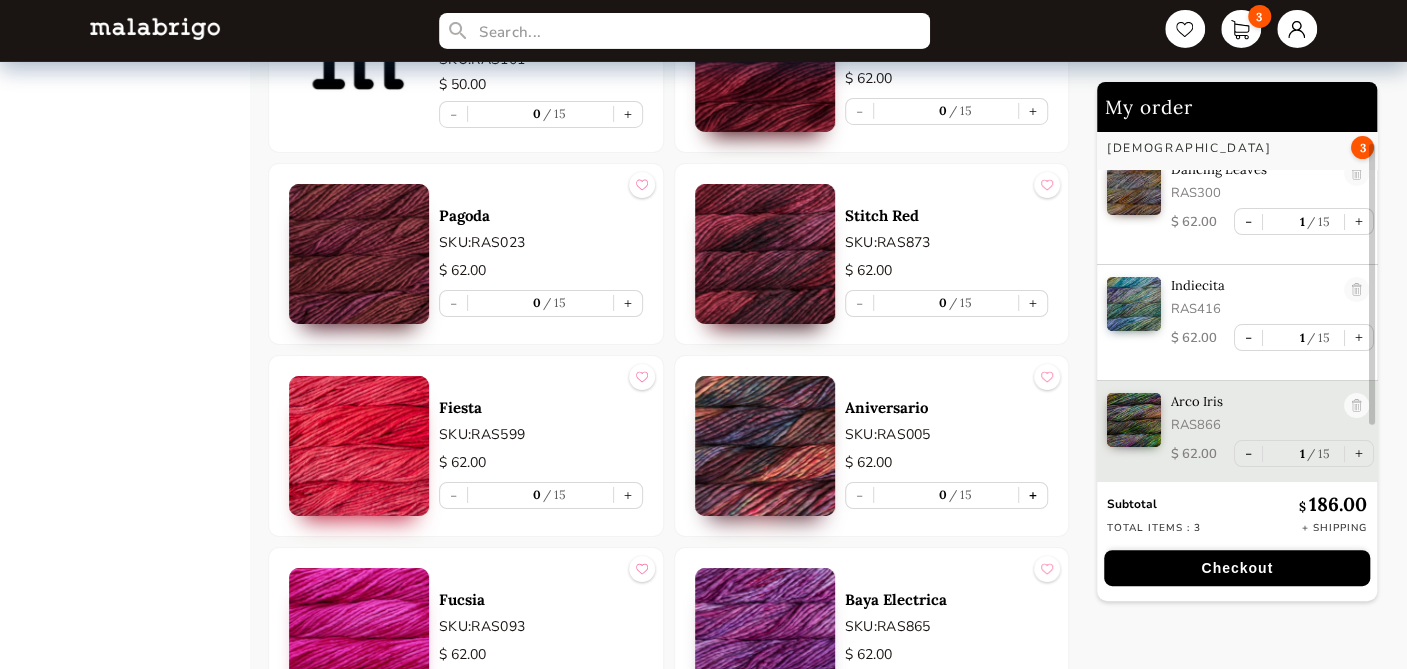 click on "+" at bounding box center (1033, 495) 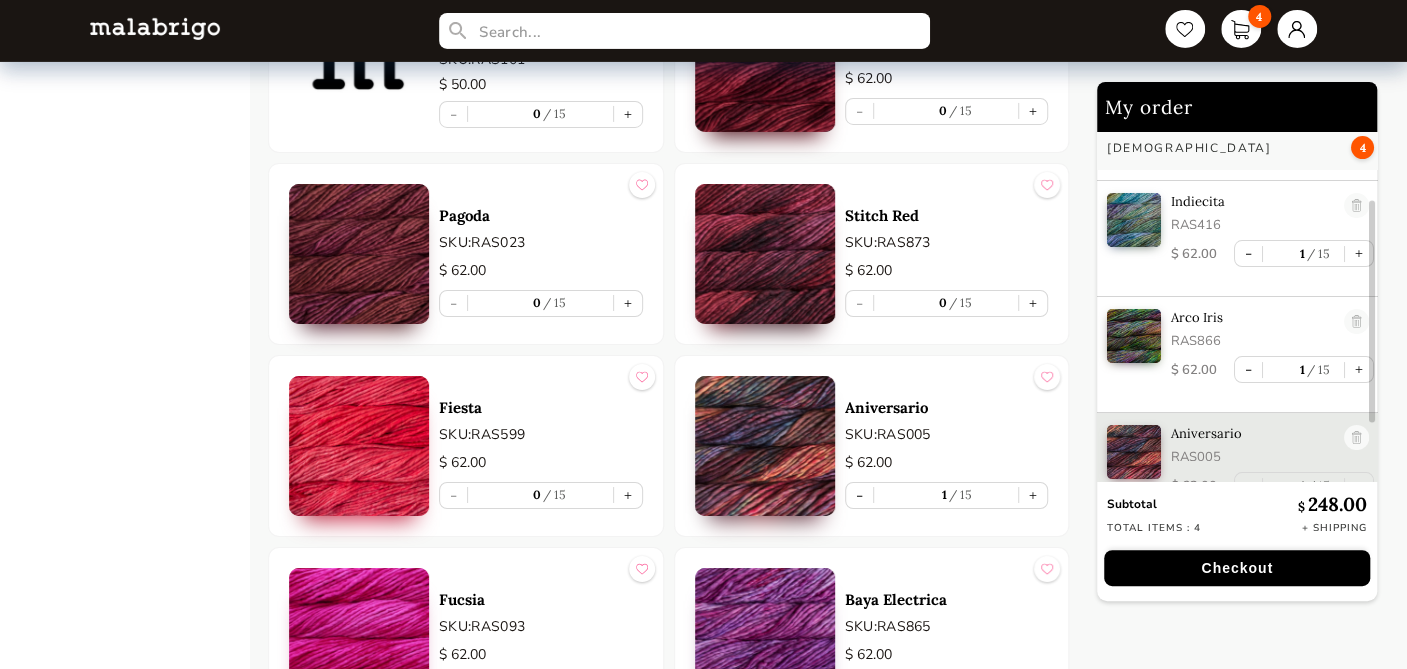 scroll, scrollTop: 134, scrollLeft: 0, axis: vertical 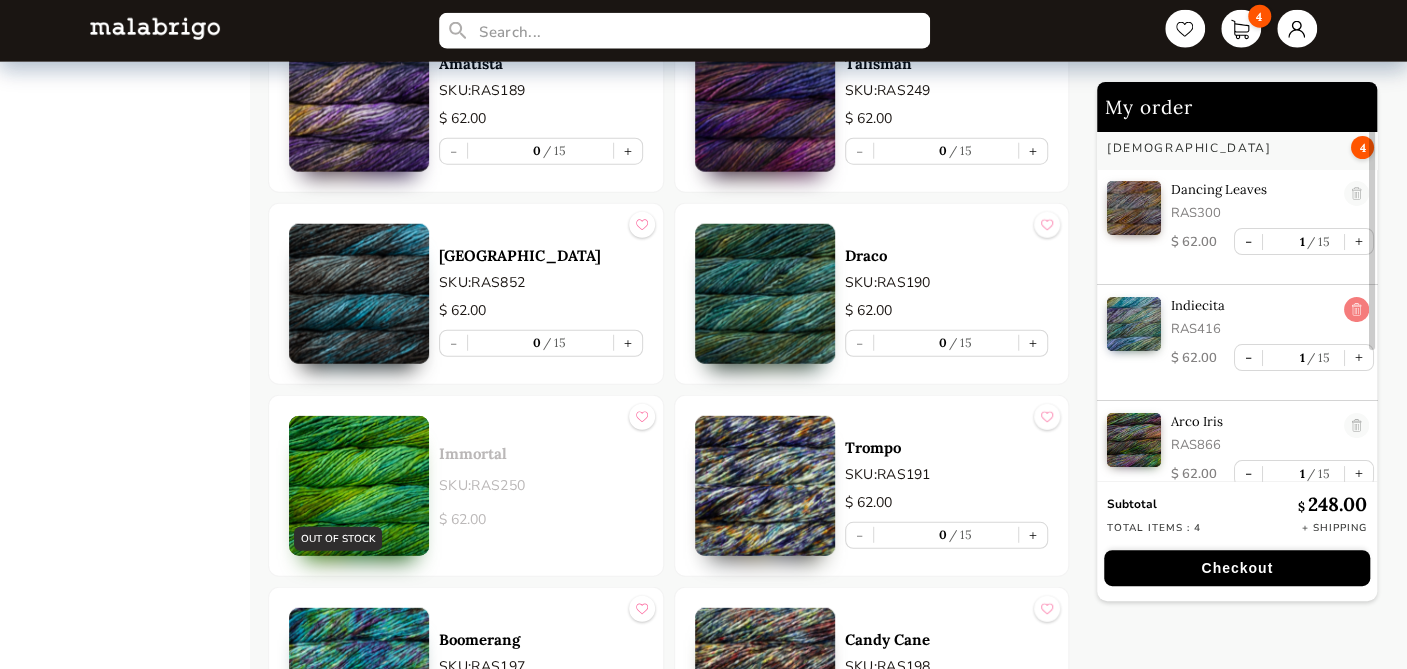 click at bounding box center [1356, 310] 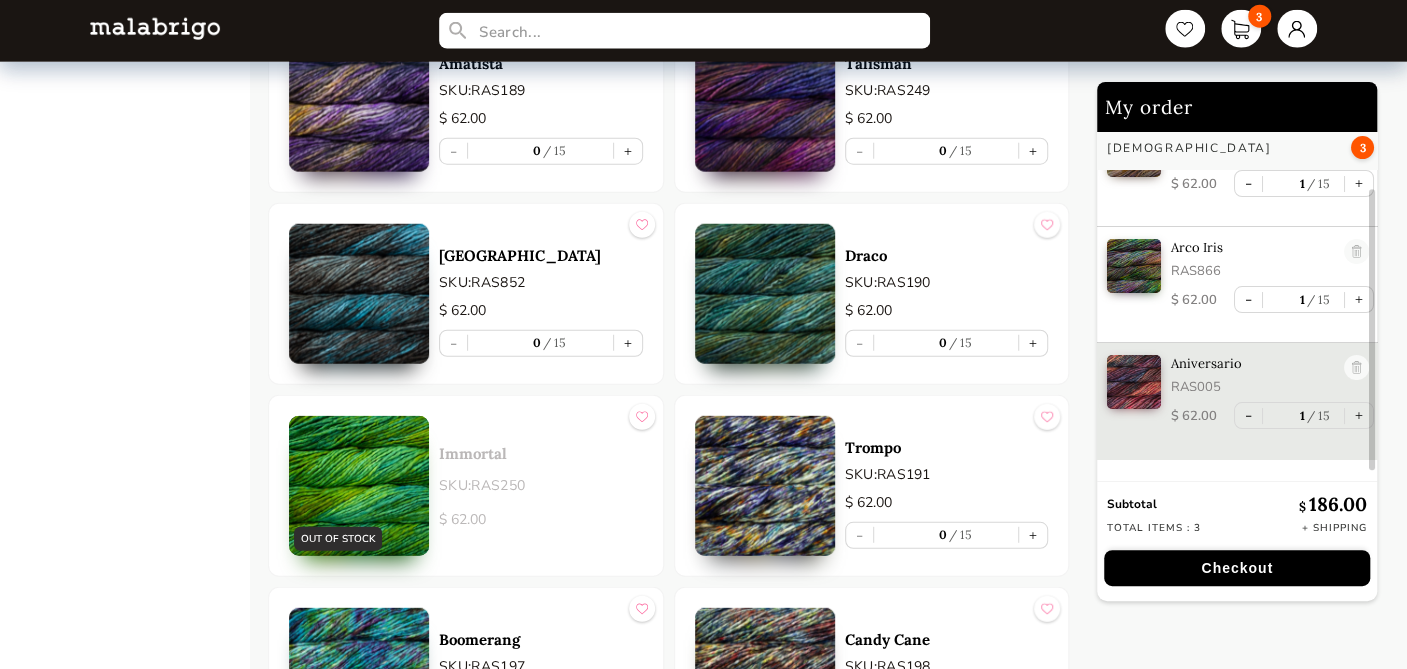scroll, scrollTop: 0, scrollLeft: 0, axis: both 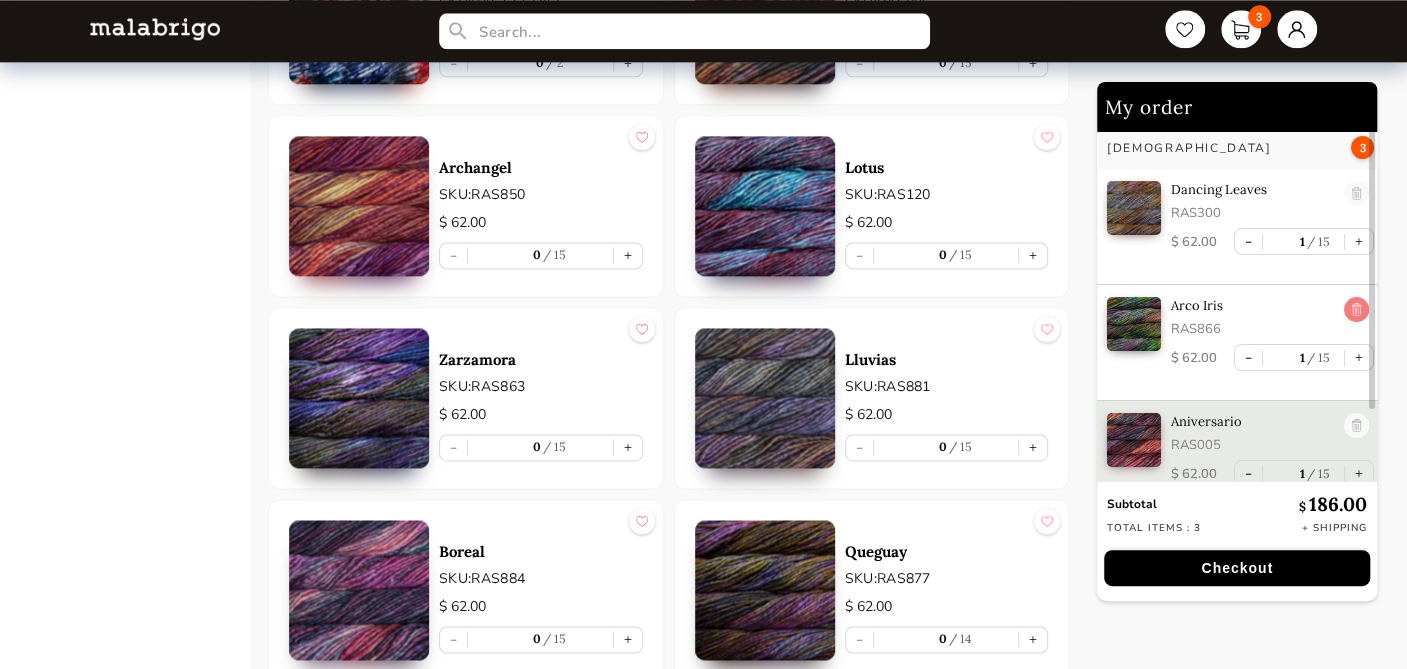click at bounding box center [1356, 310] 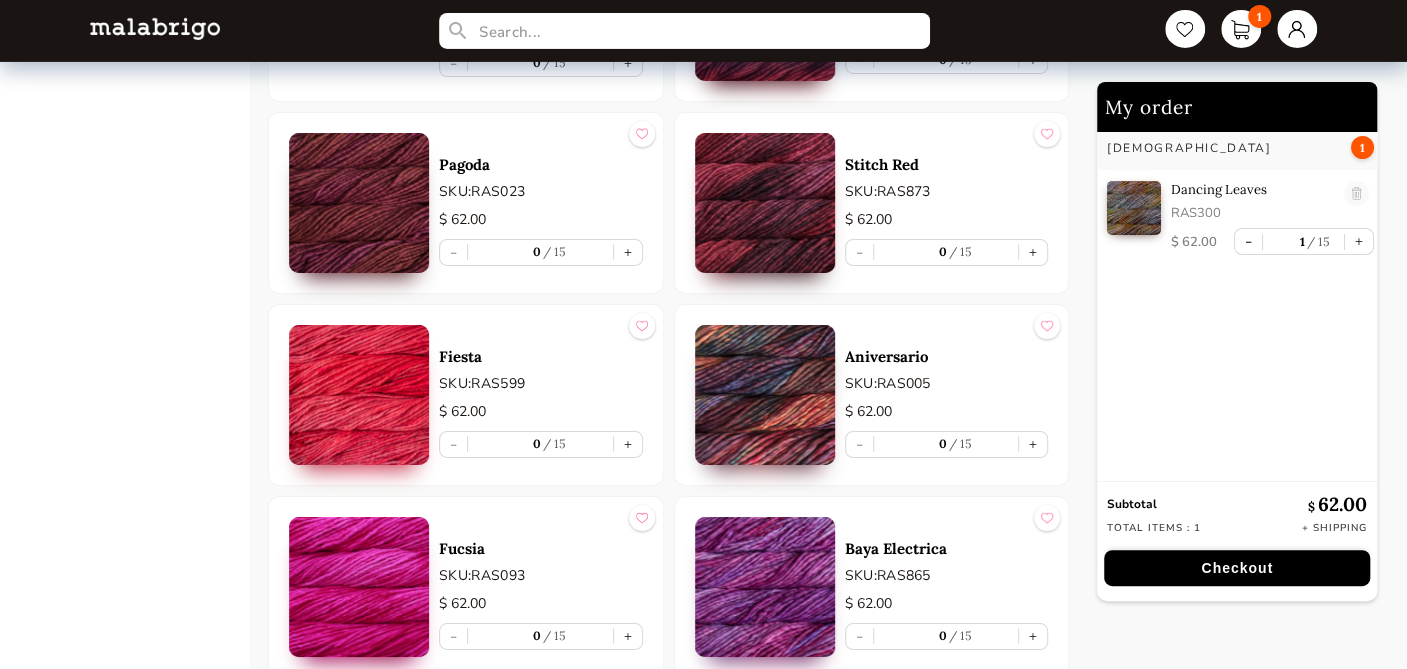scroll, scrollTop: 3791, scrollLeft: 0, axis: vertical 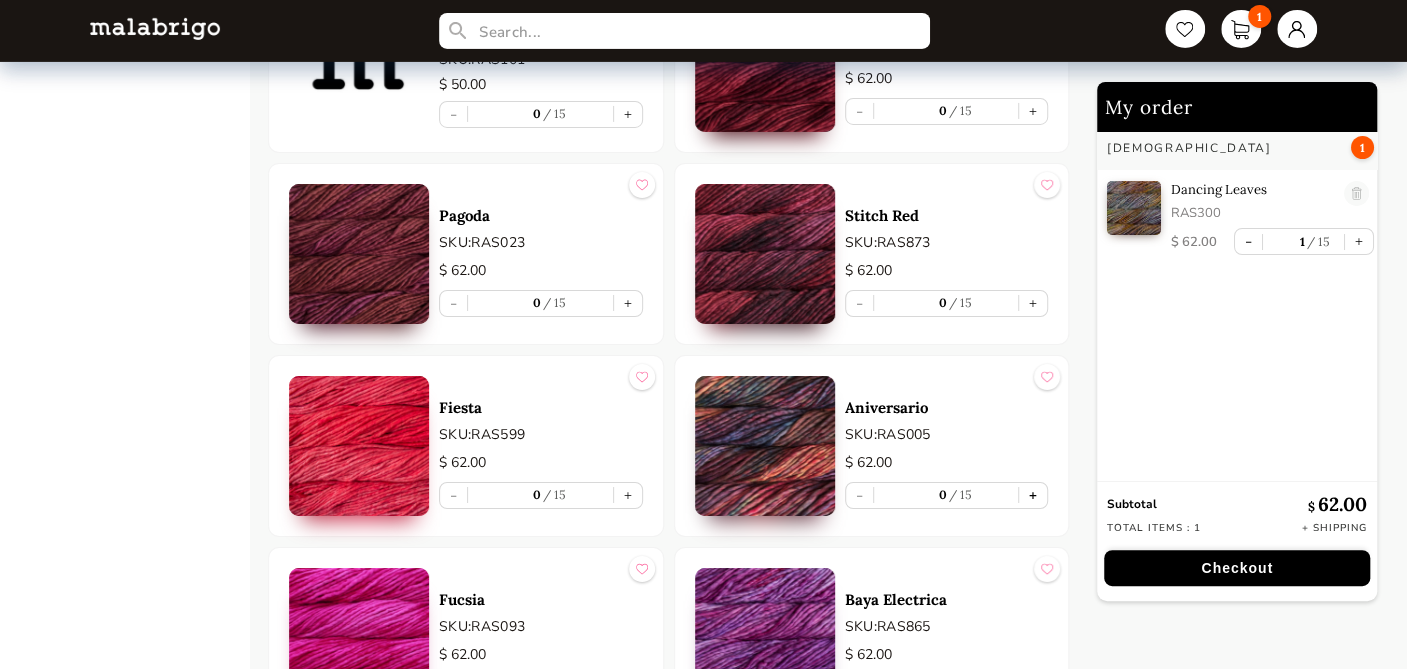 click on "+" at bounding box center [1033, 495] 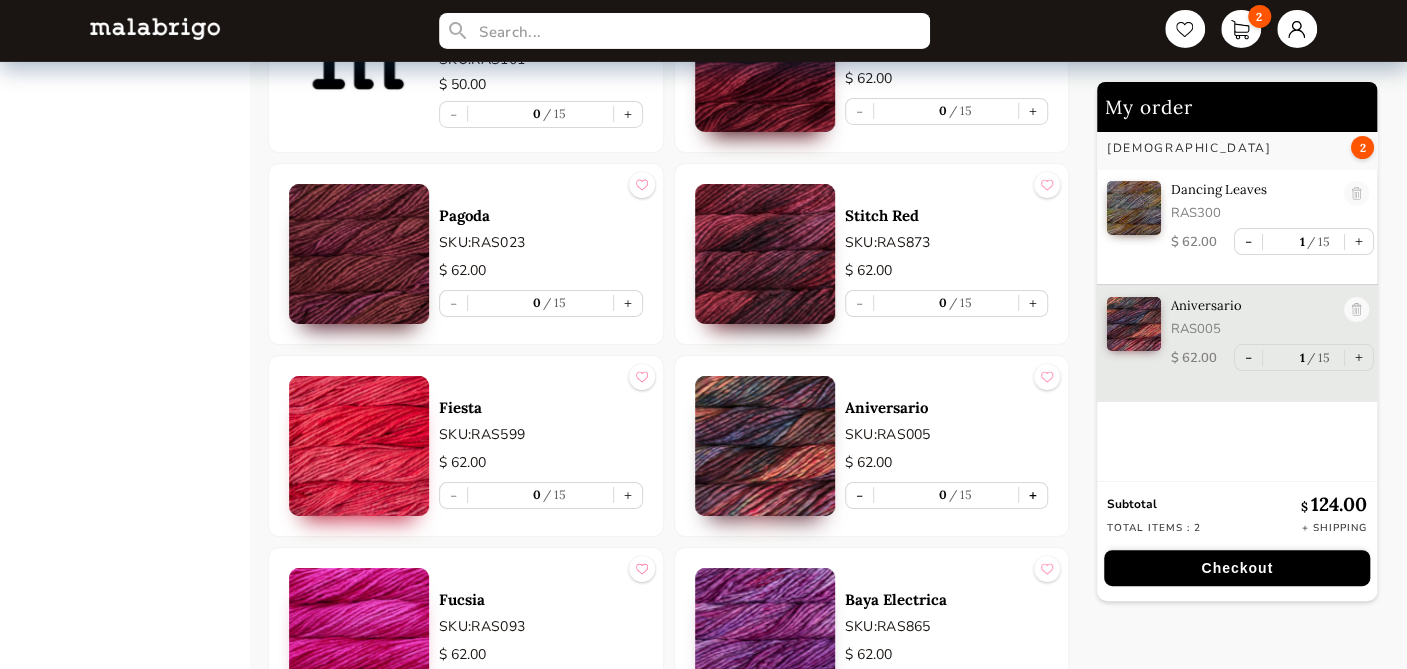 type on "1" 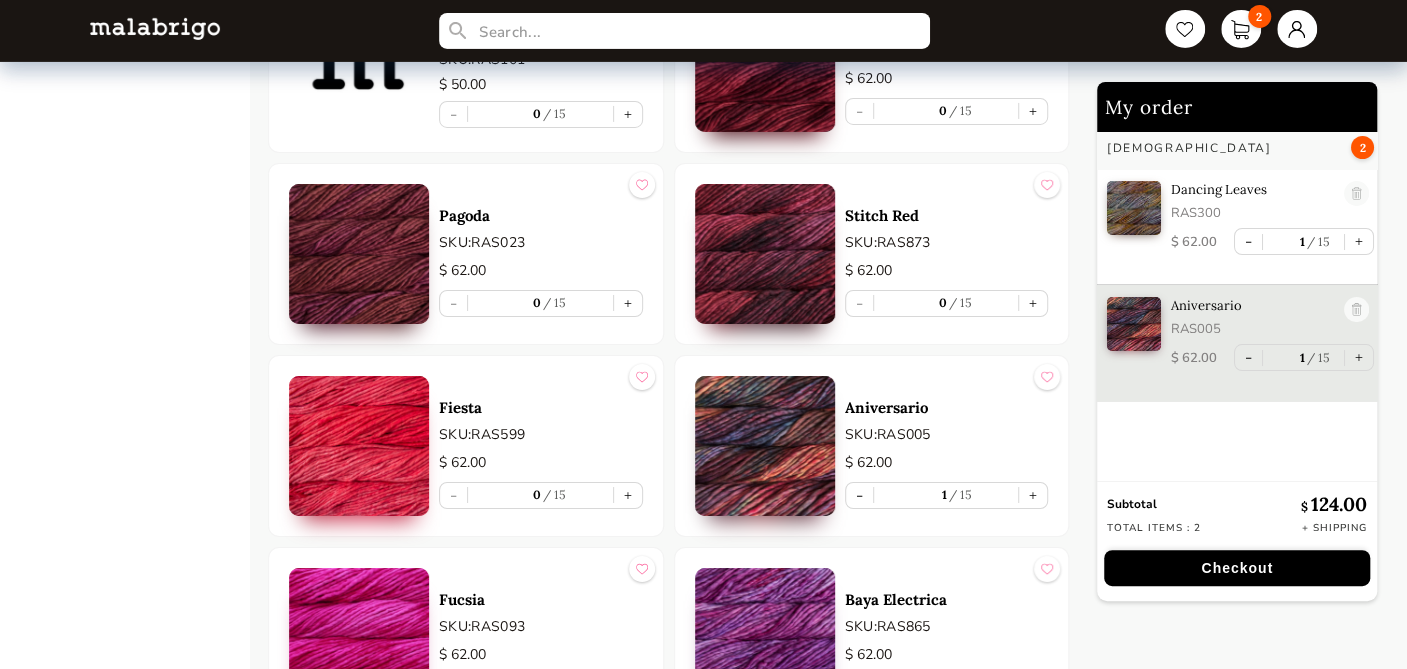 scroll, scrollTop: 0, scrollLeft: 0, axis: both 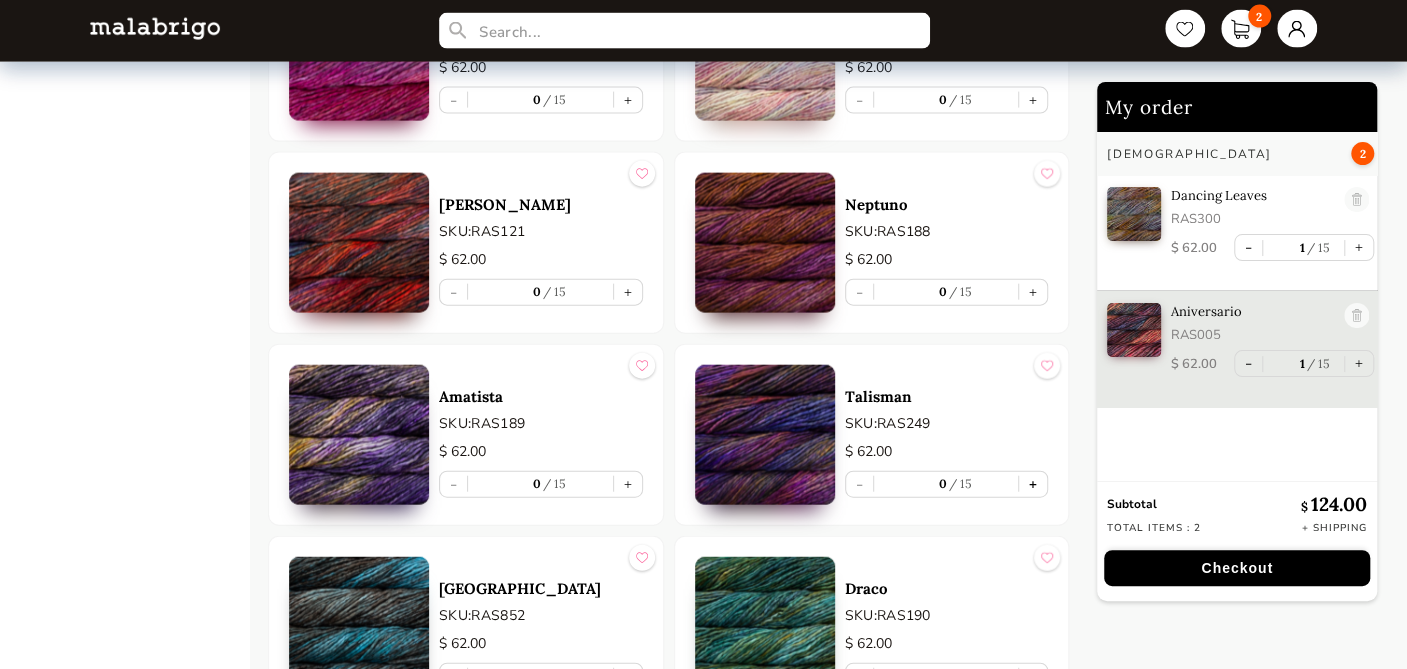 click on "+" at bounding box center [1033, 484] 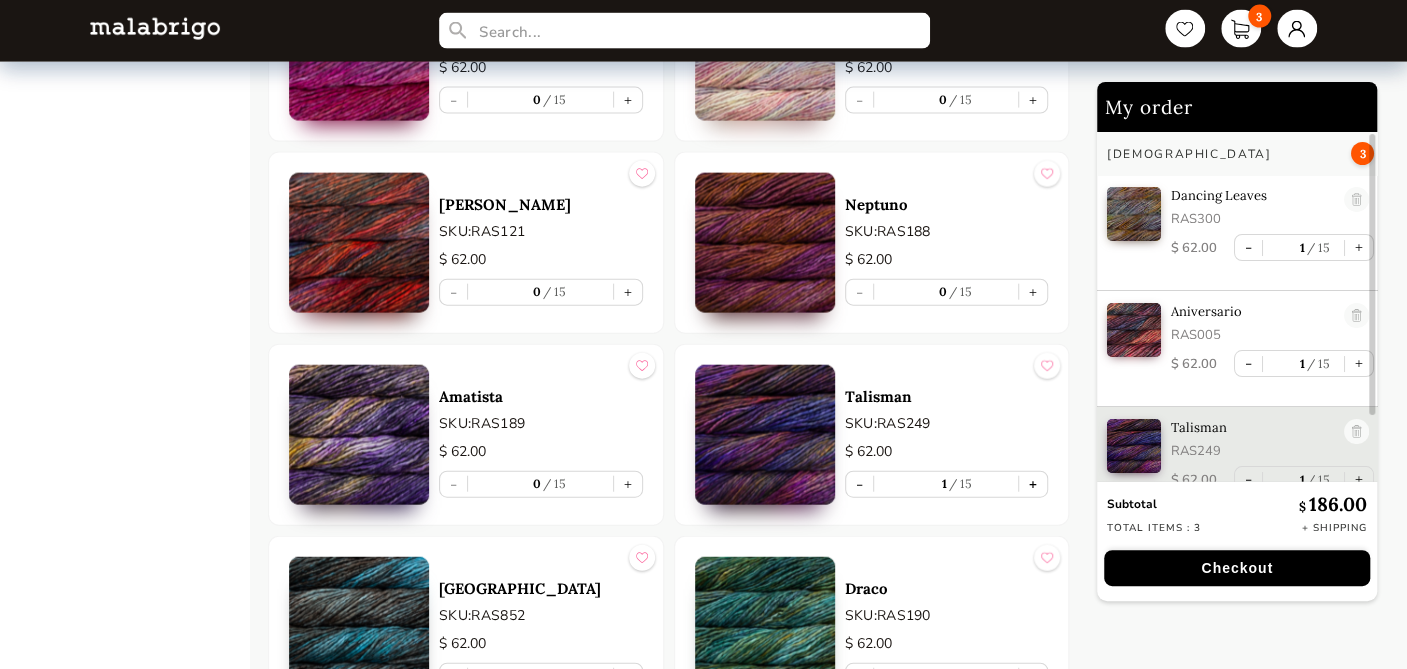 scroll, scrollTop: 18, scrollLeft: 0, axis: vertical 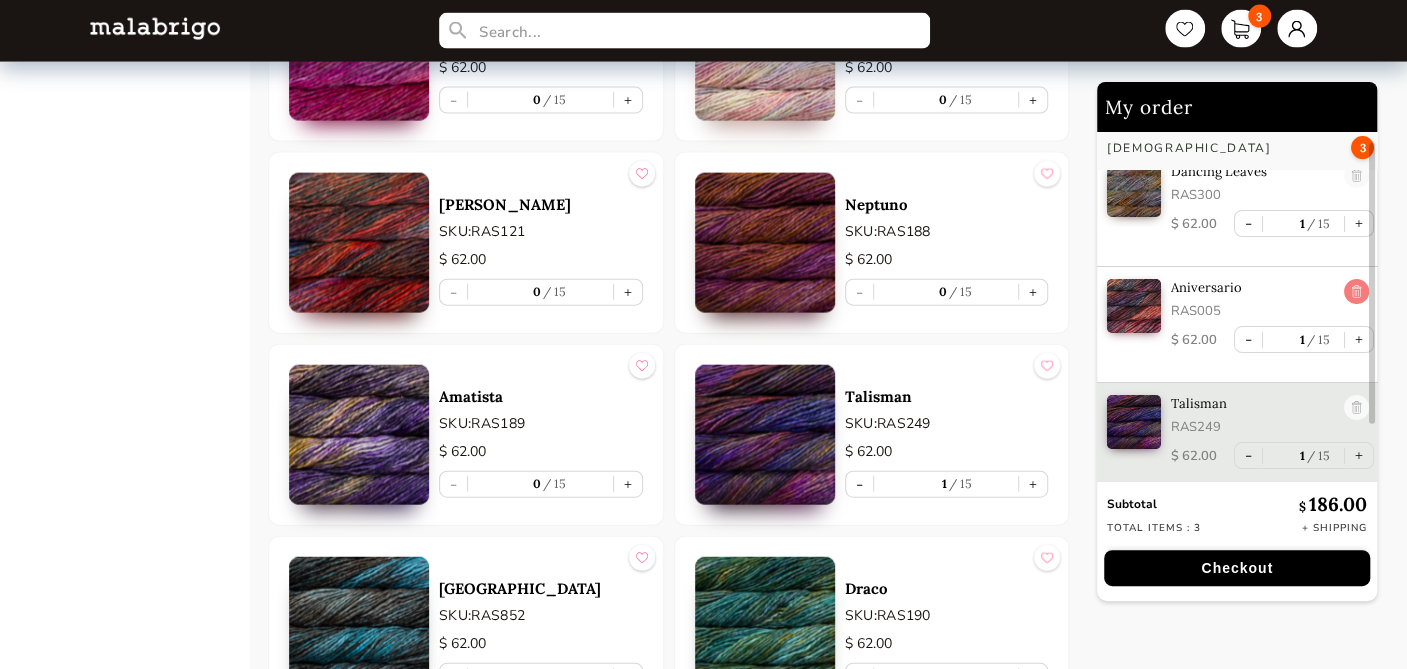 click at bounding box center (1356, 292) 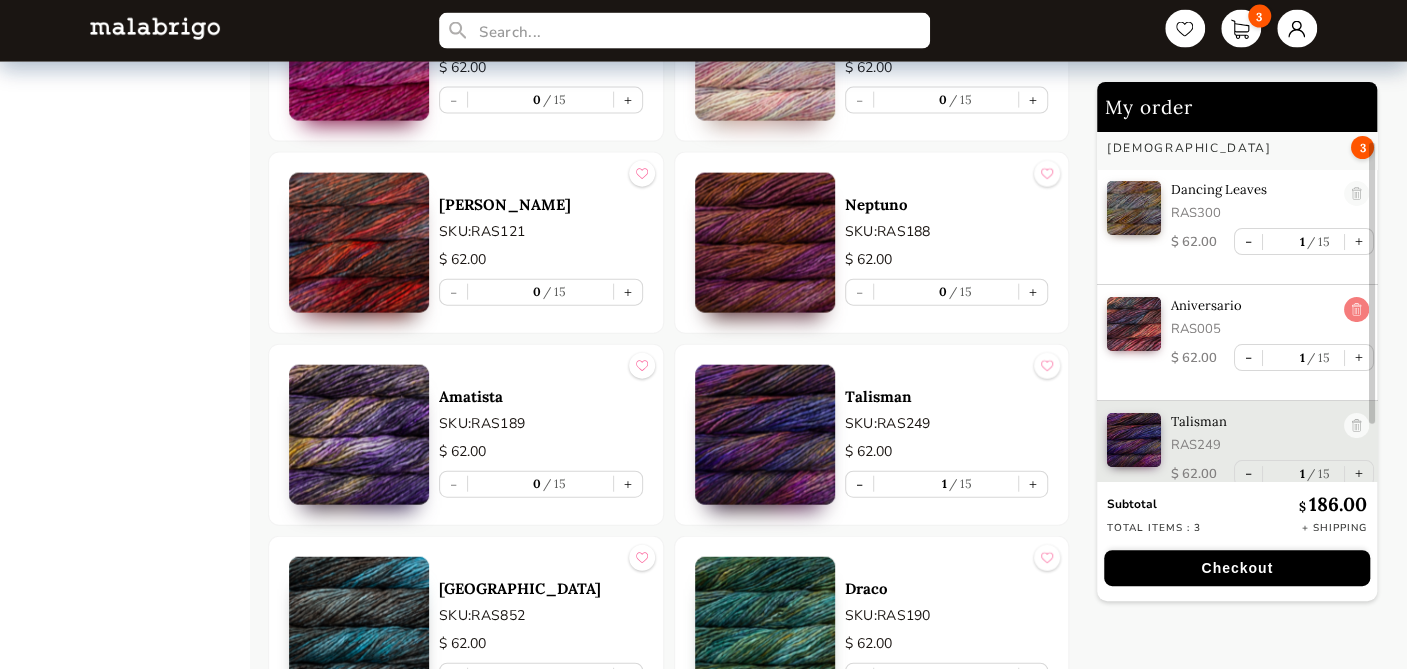 scroll, scrollTop: 7, scrollLeft: 0, axis: vertical 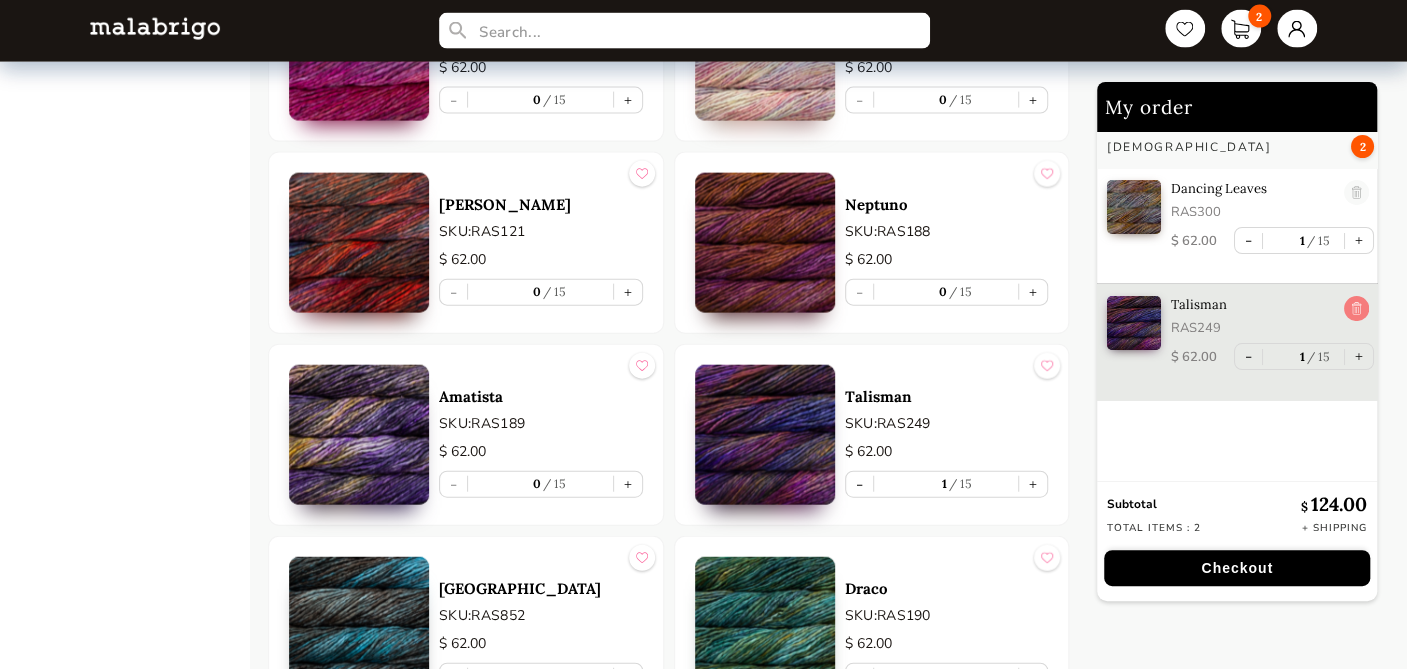 click at bounding box center [1356, 309] 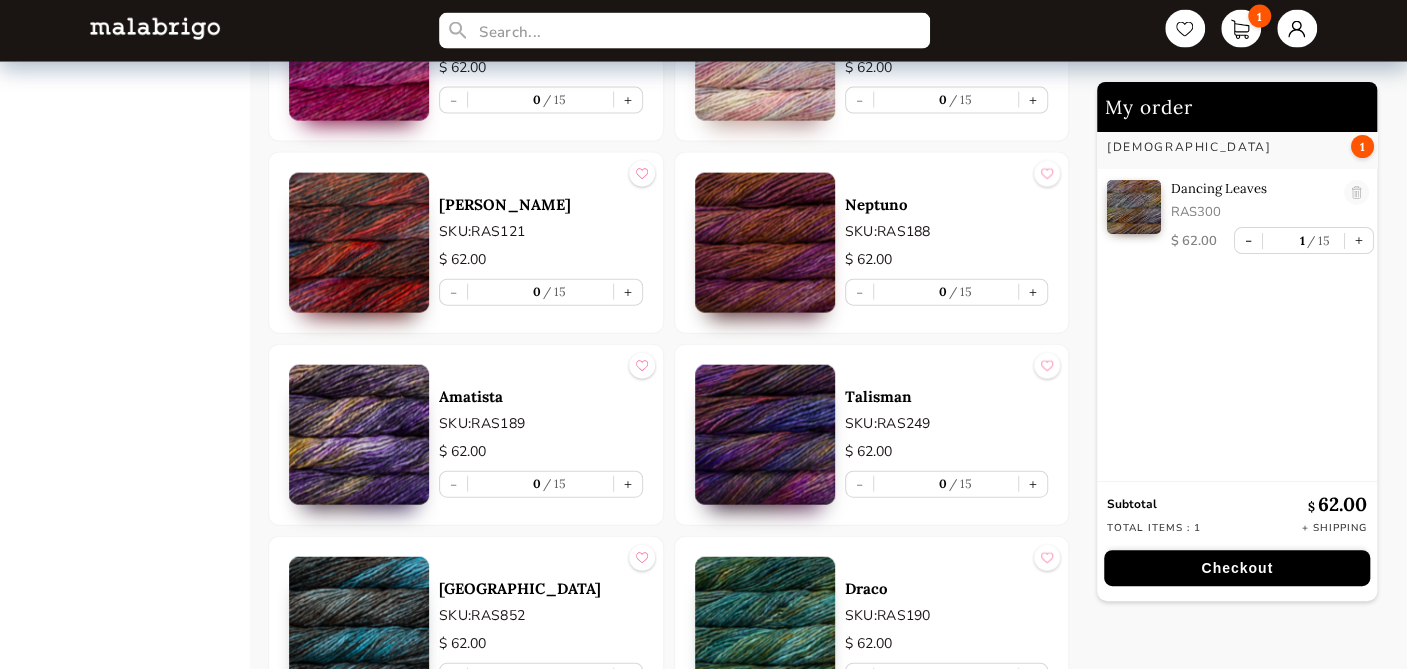 click on "Checkout" at bounding box center [1237, 568] 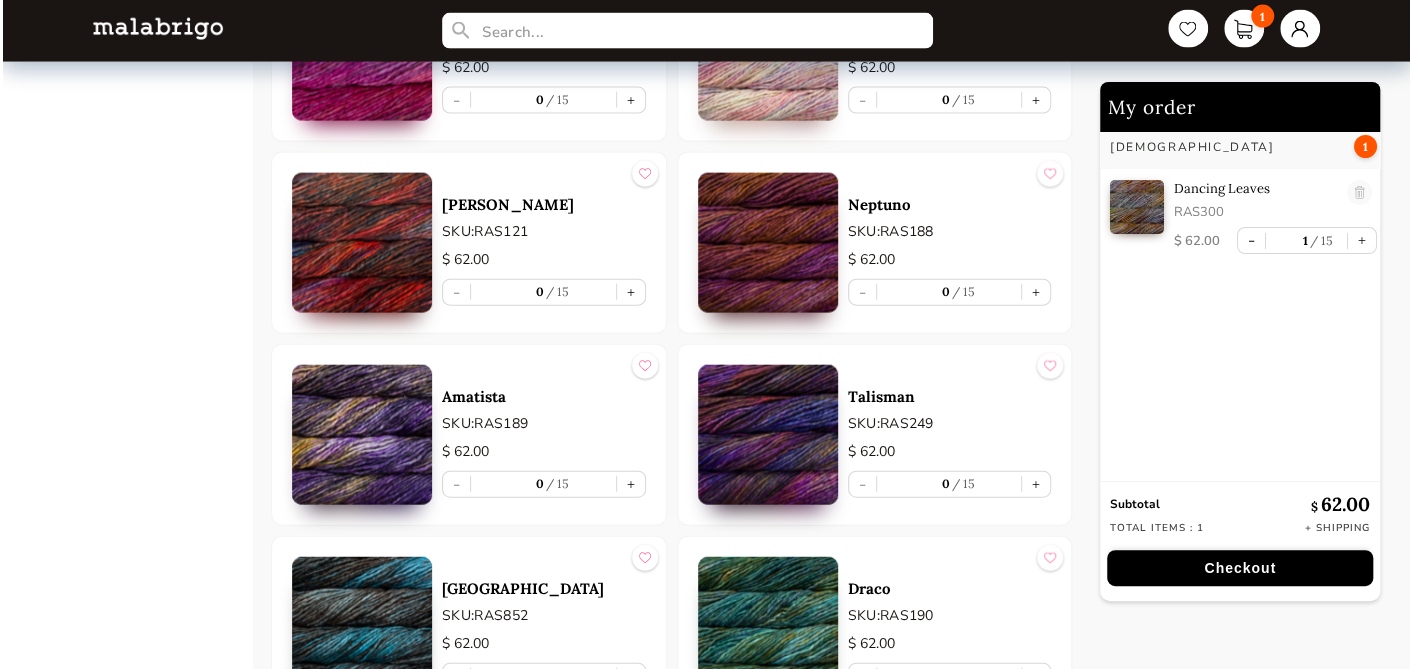 scroll, scrollTop: 0, scrollLeft: 0, axis: both 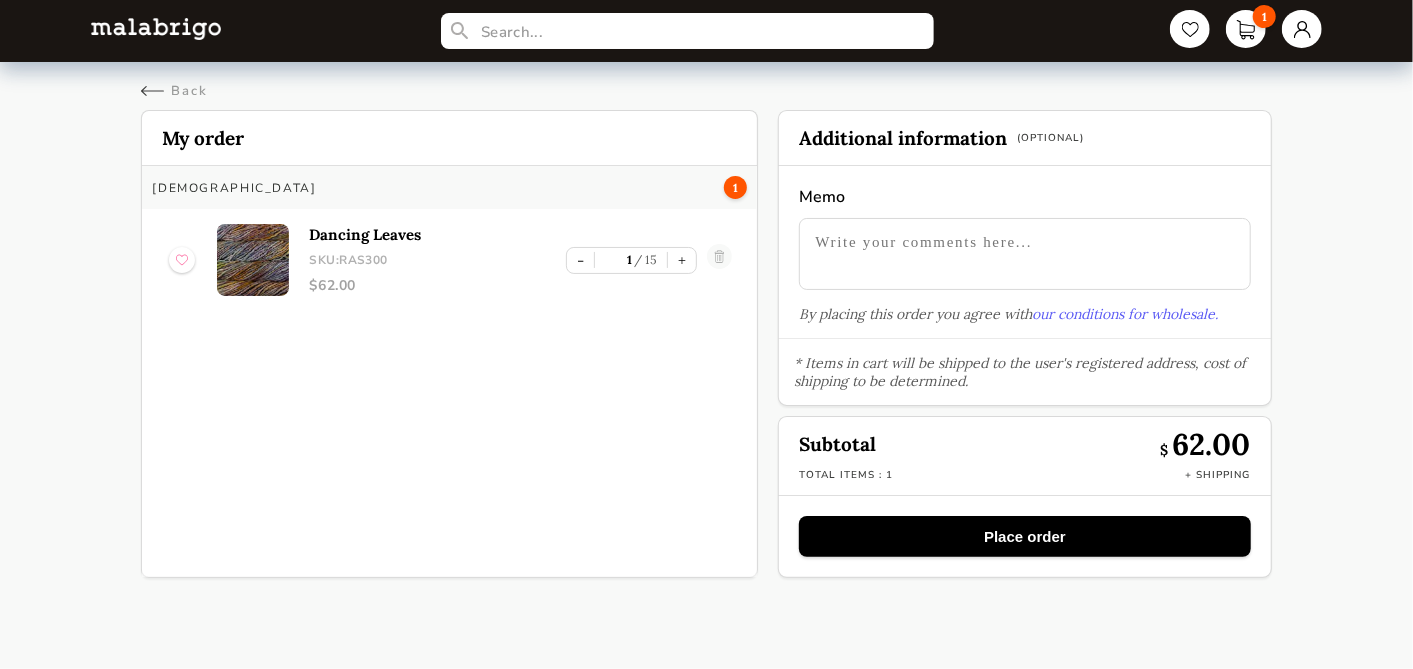 click on "Cart My order Rasta 1 Dancing Leaves SKU:  RAS300 $ 62.00 - 1 15 + Additional information  (Optional) Memo By placing this order you agree with  our conditions for wholesale. * Items in cart will be shipped to the user's registered address, cost of shipping to be determined. Subtotal $   62.00 Total items : 1 + Shipping Place order" at bounding box center (706, 349) 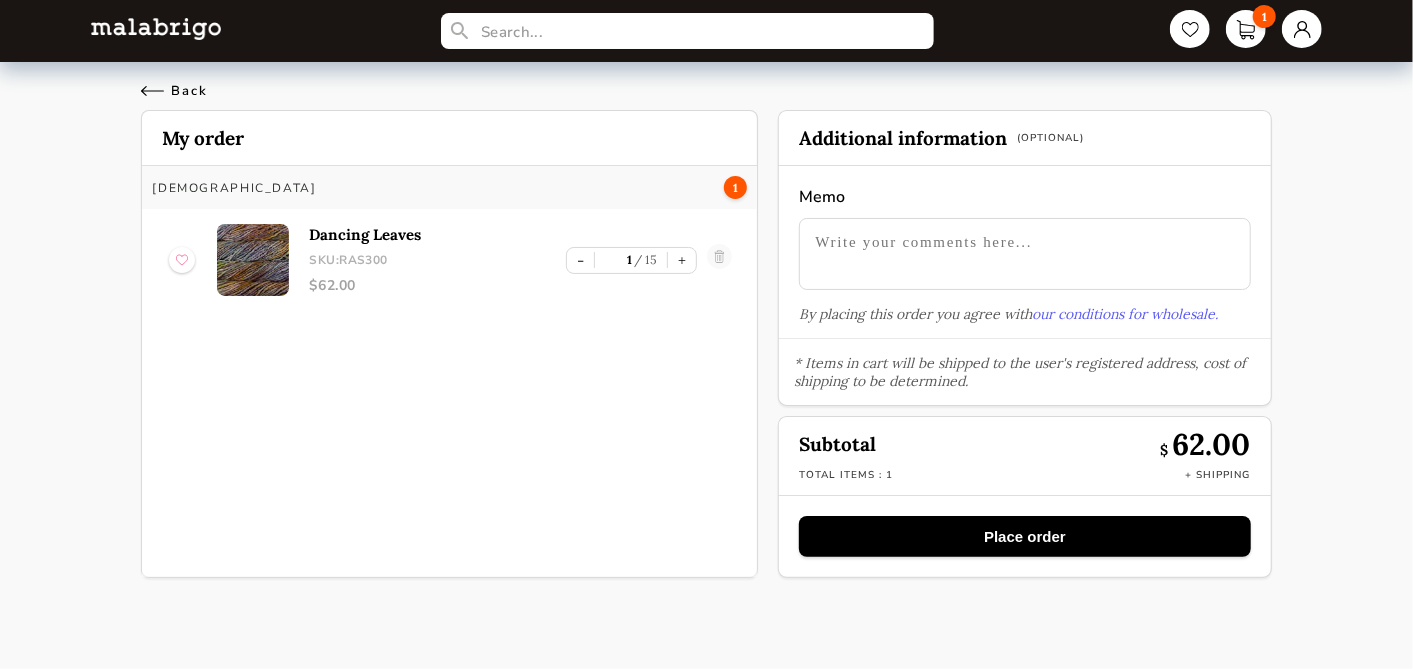 click on "Back" at bounding box center [174, 91] 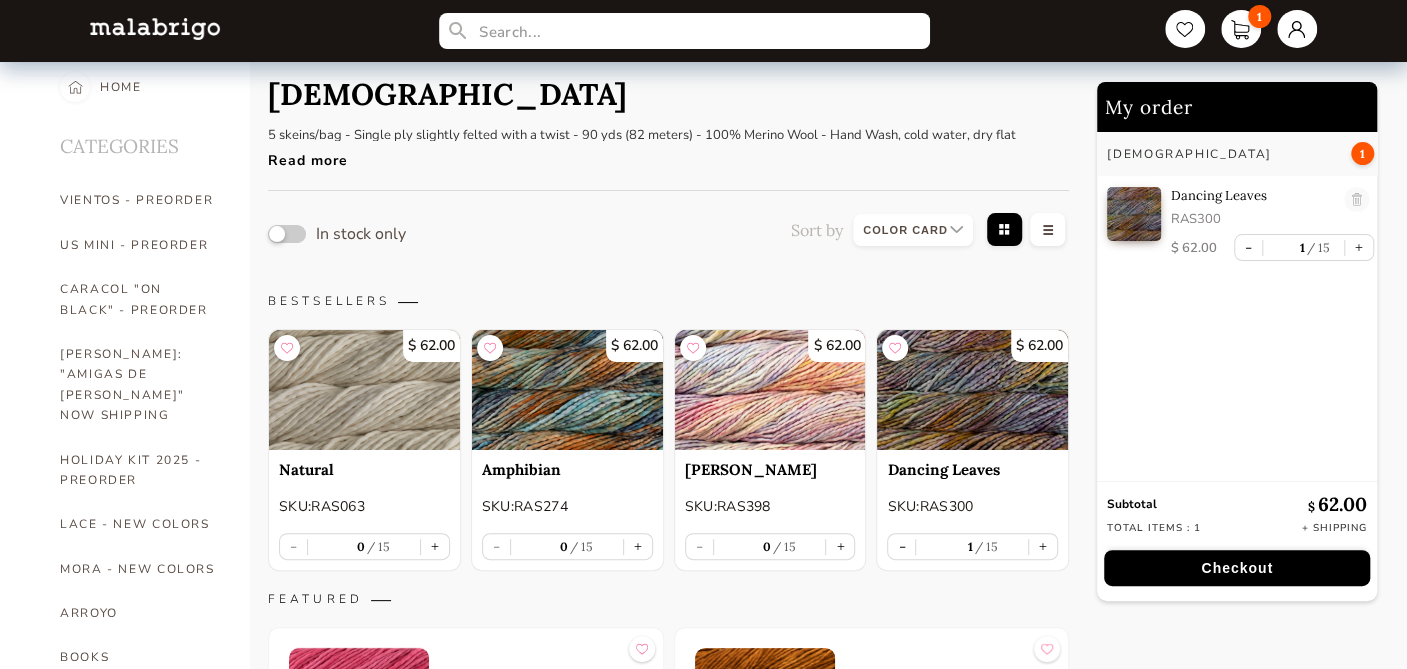 scroll, scrollTop: 14, scrollLeft: 0, axis: vertical 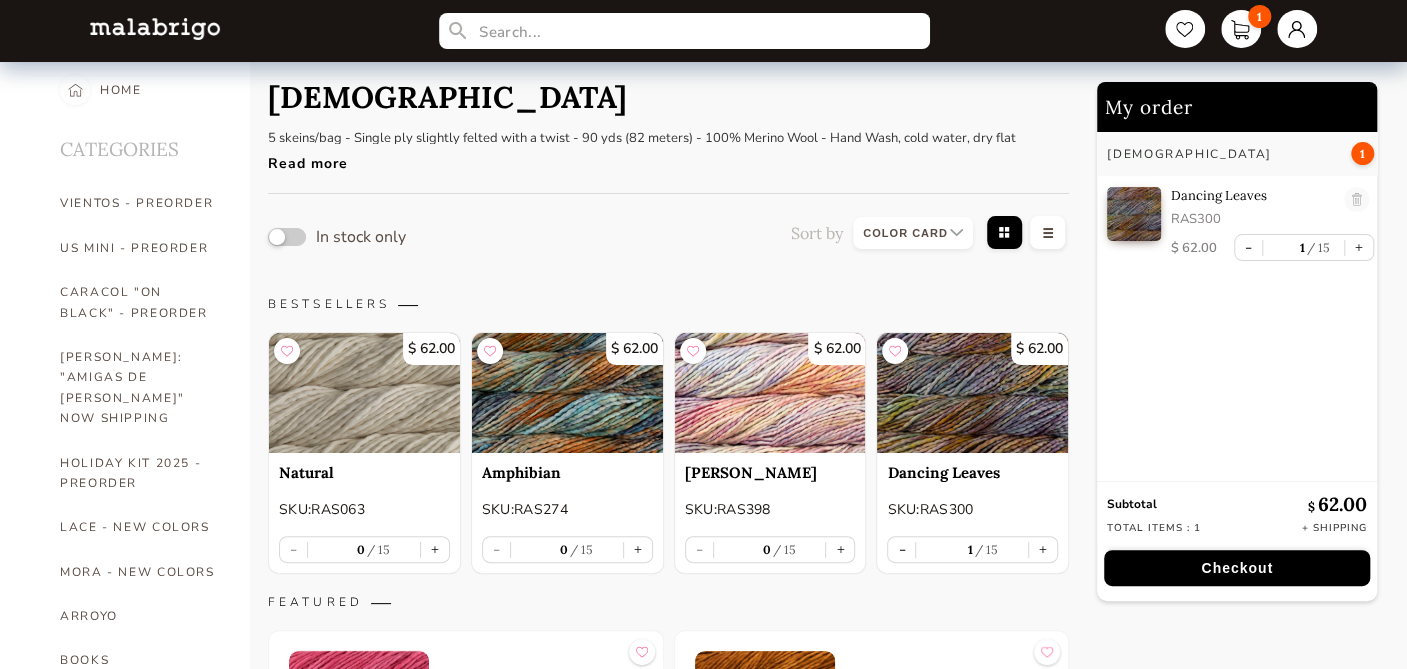 click on "Read more" at bounding box center (642, 158) 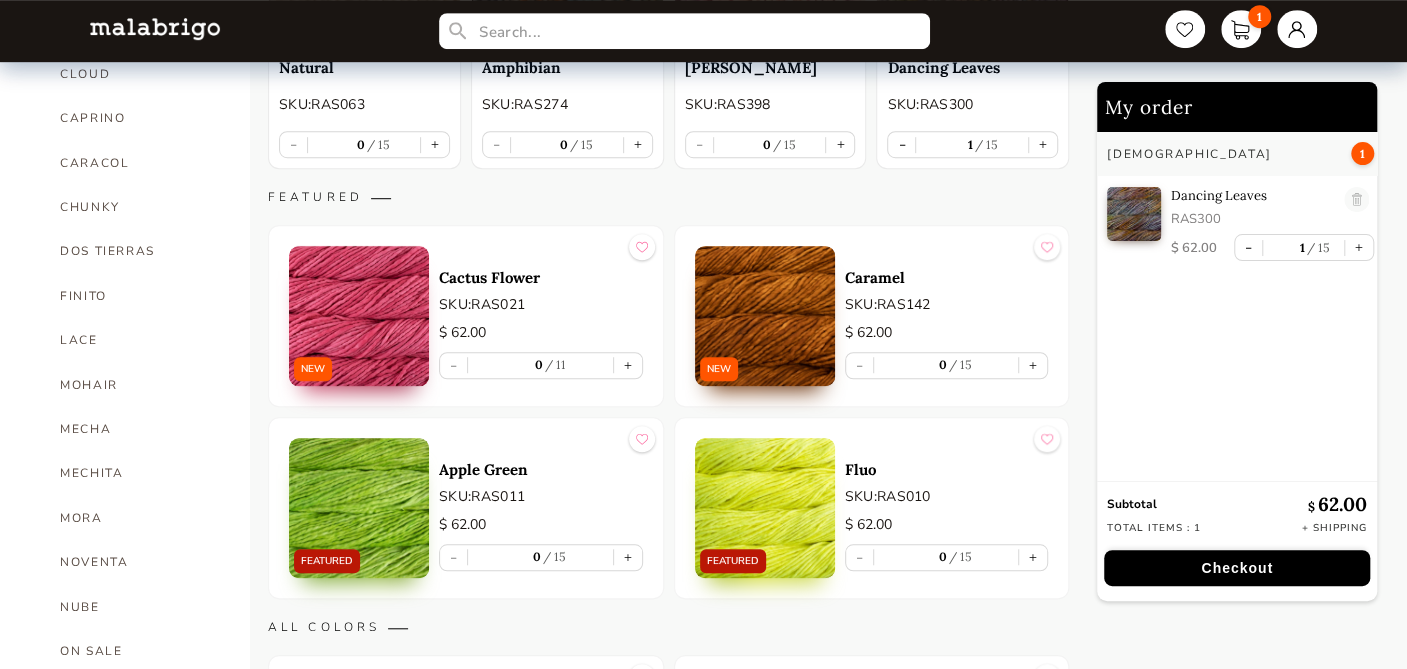 scroll, scrollTop: 680, scrollLeft: 0, axis: vertical 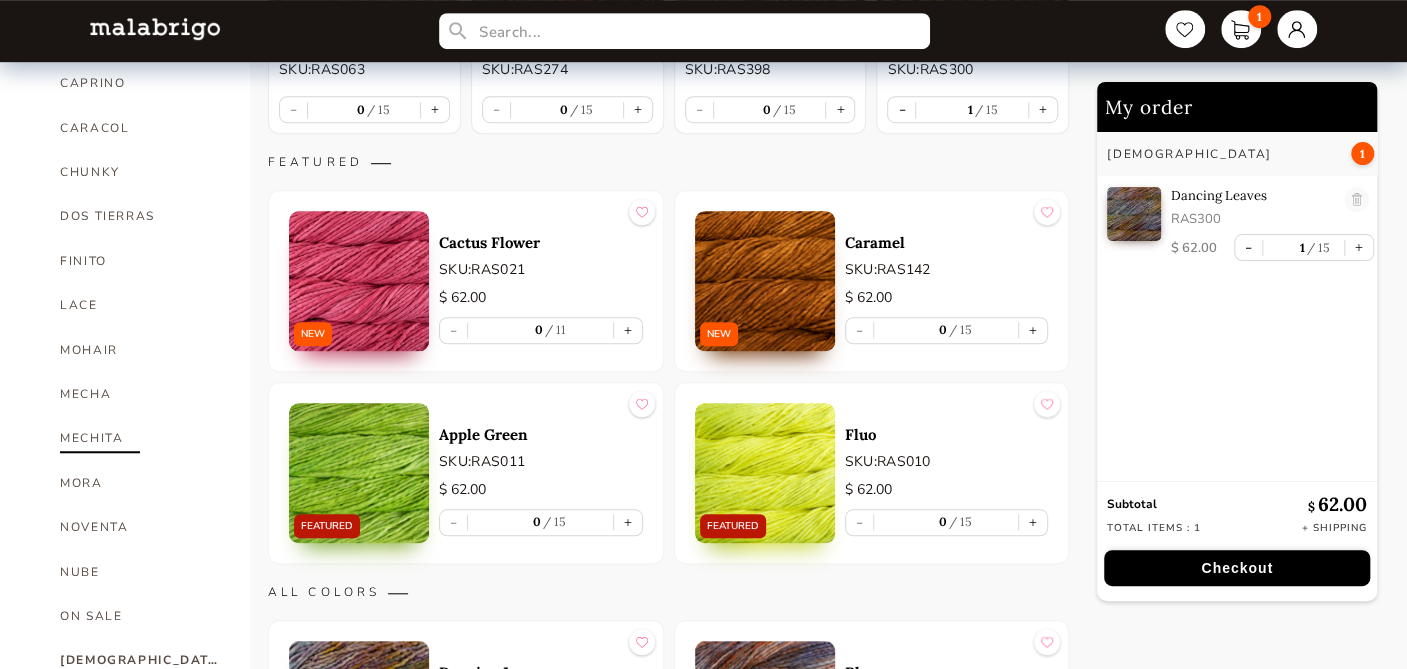 click on "MECHITA" at bounding box center [140, 438] 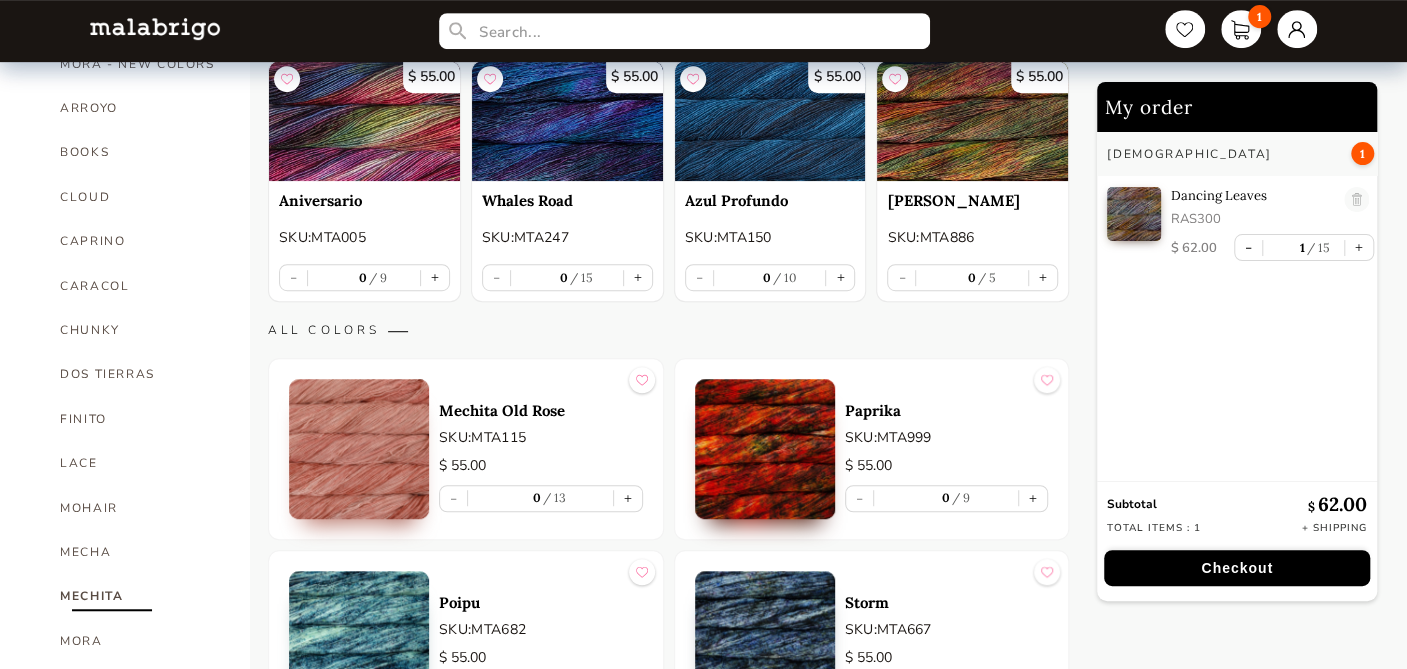 scroll, scrollTop: 555, scrollLeft: 0, axis: vertical 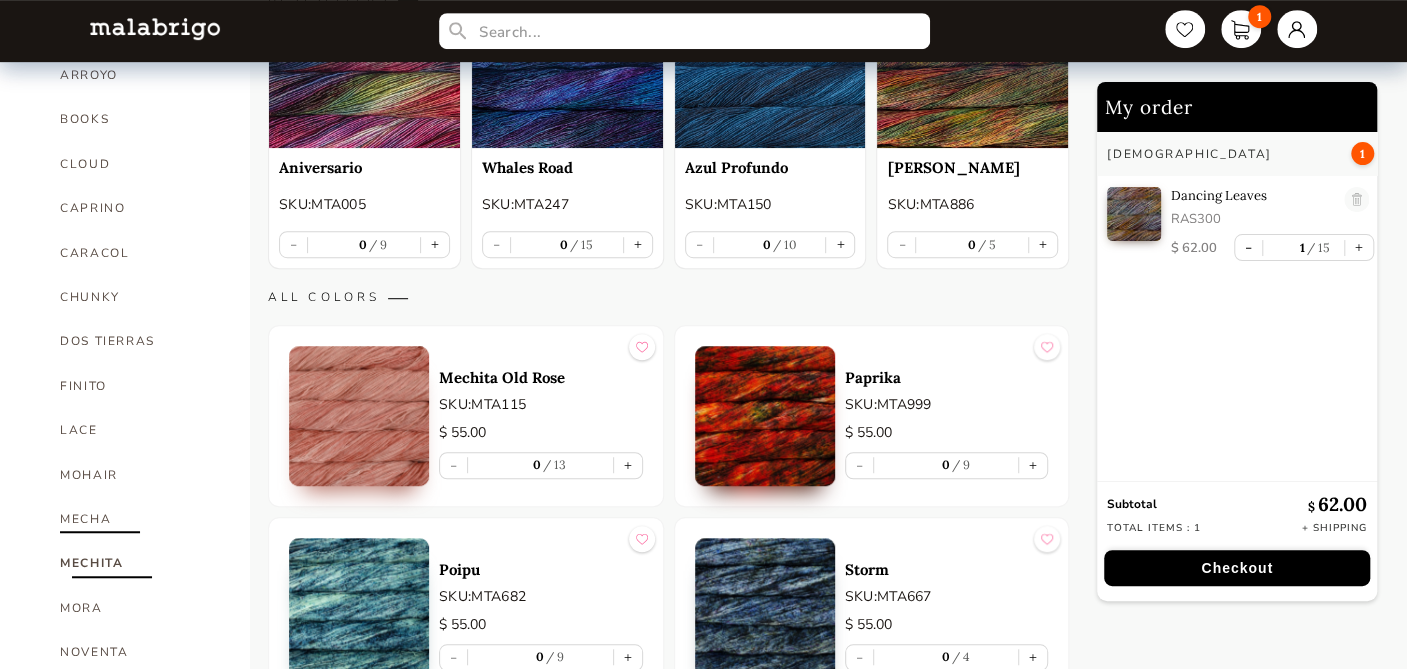 click on "MECHA" at bounding box center [140, 519] 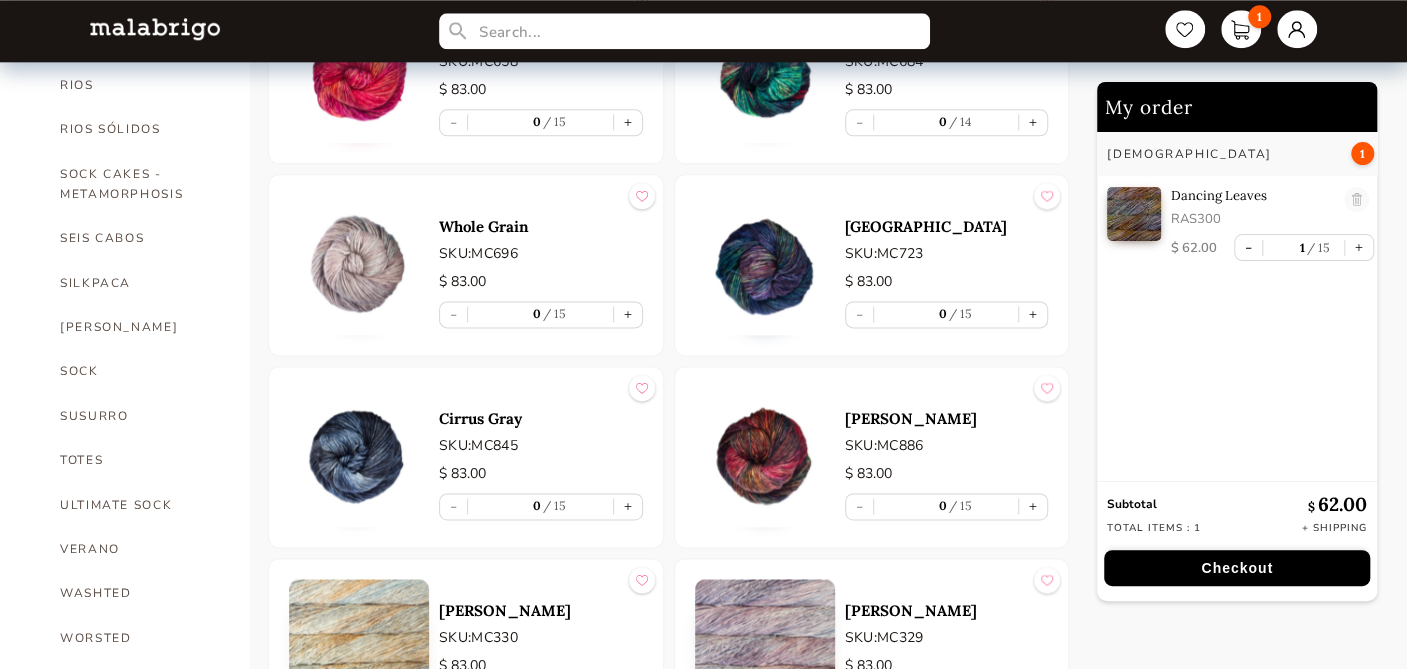 scroll, scrollTop: 1333, scrollLeft: 0, axis: vertical 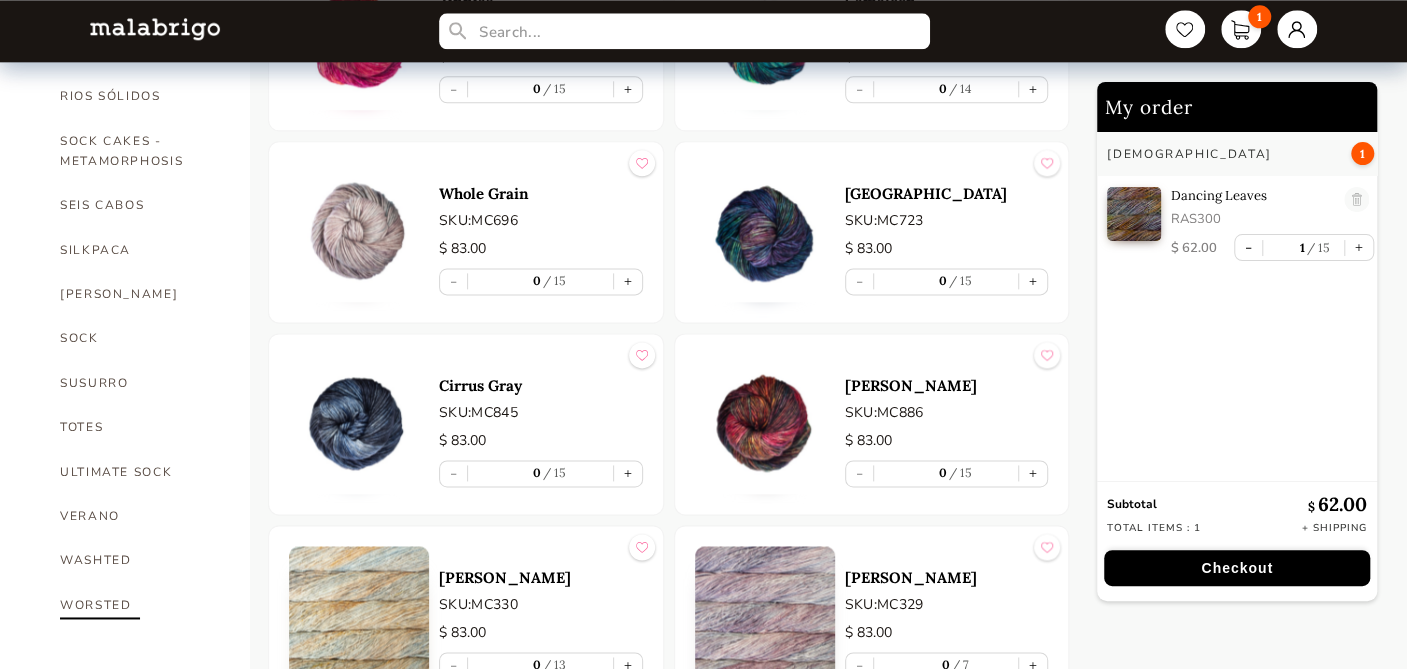 click on "WORSTED" at bounding box center [140, 605] 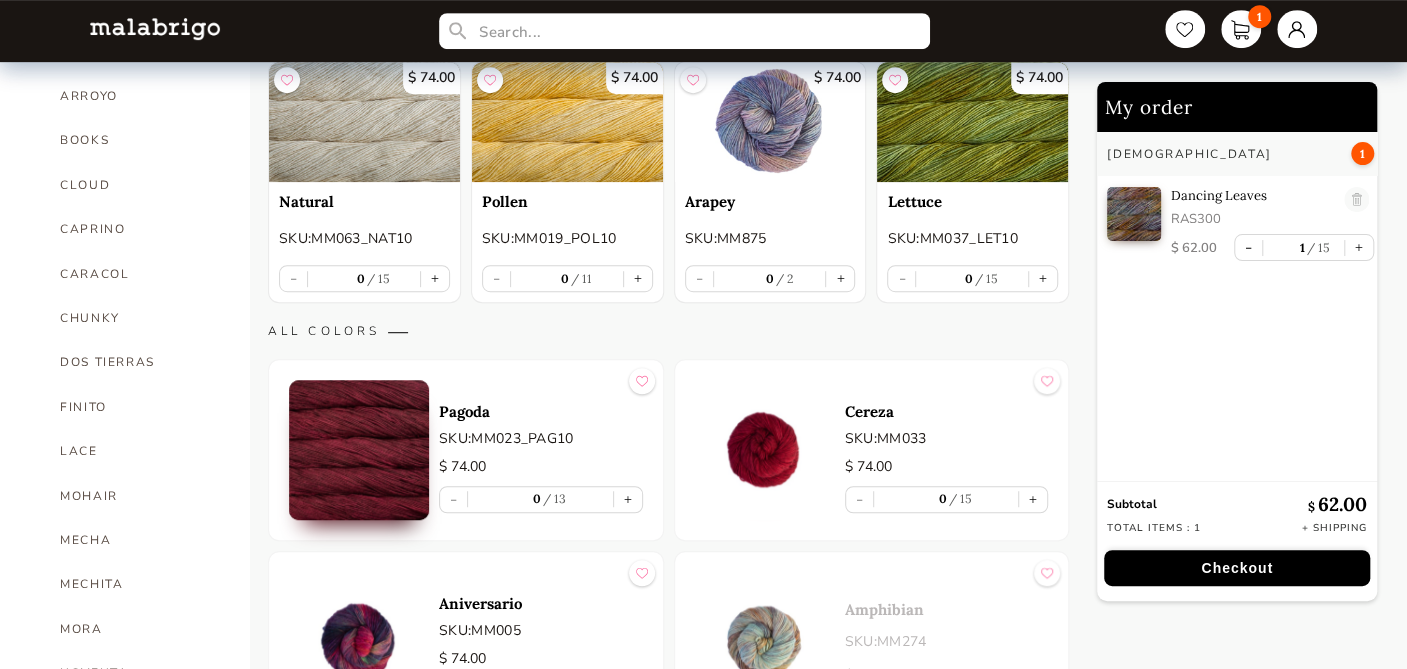 scroll, scrollTop: 555, scrollLeft: 0, axis: vertical 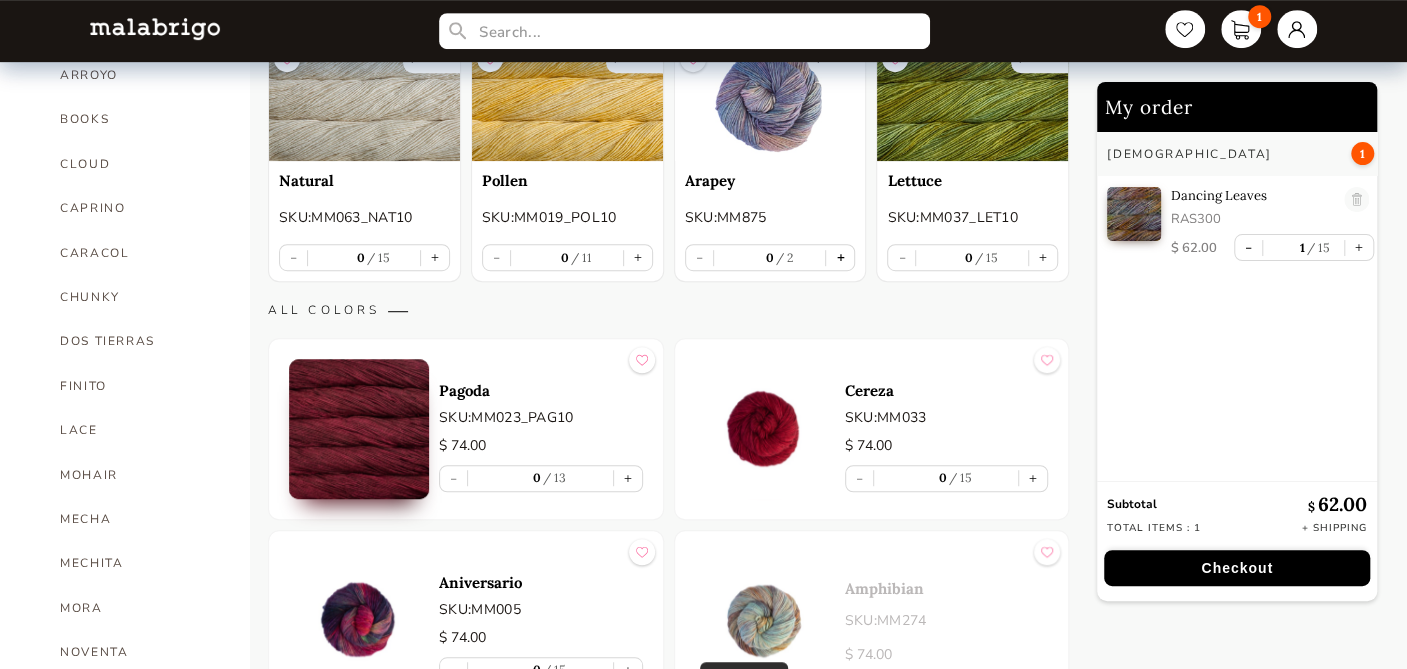 click on "+" at bounding box center [840, 257] 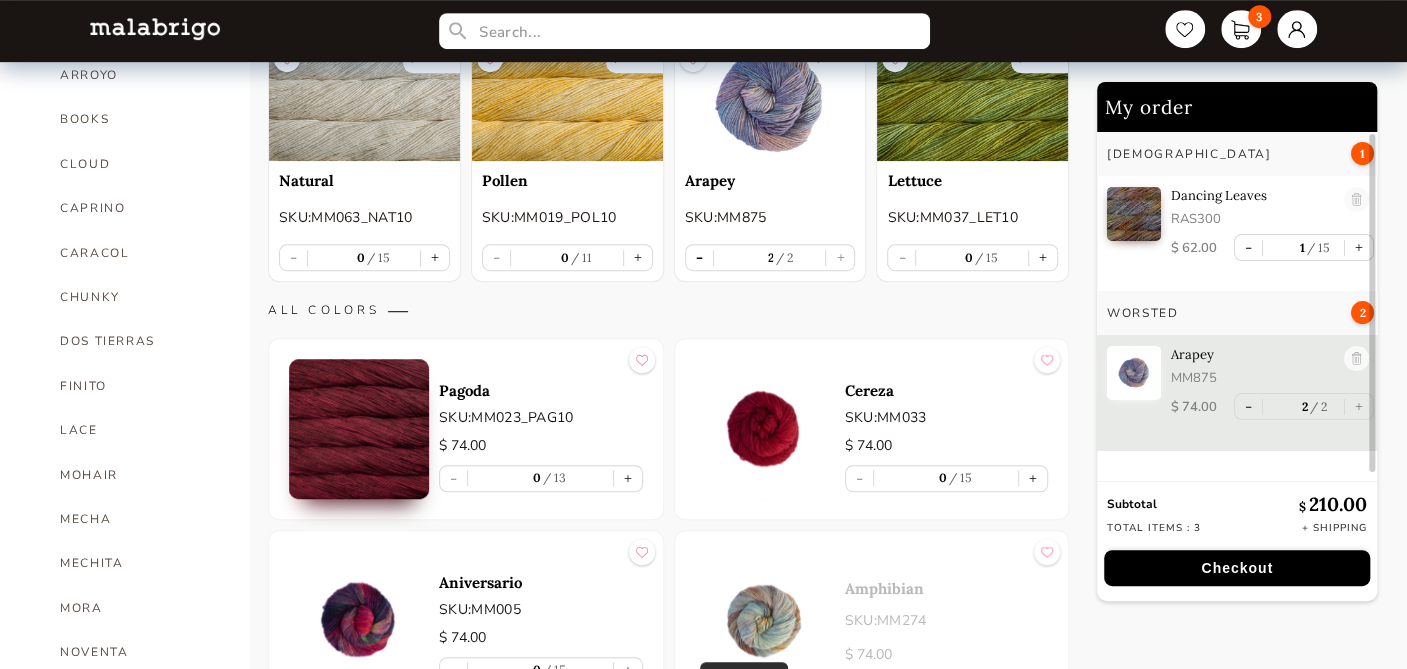 click on "-" at bounding box center [699, 257] 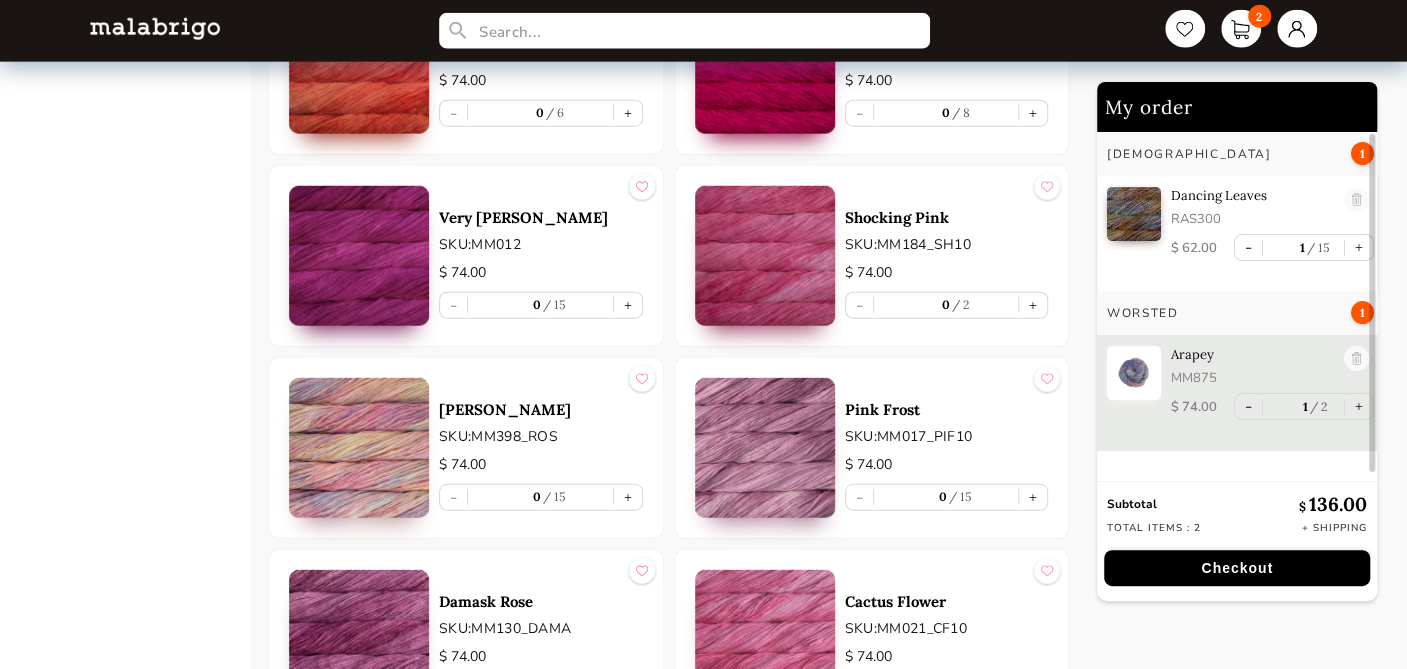 scroll, scrollTop: 2888, scrollLeft: 0, axis: vertical 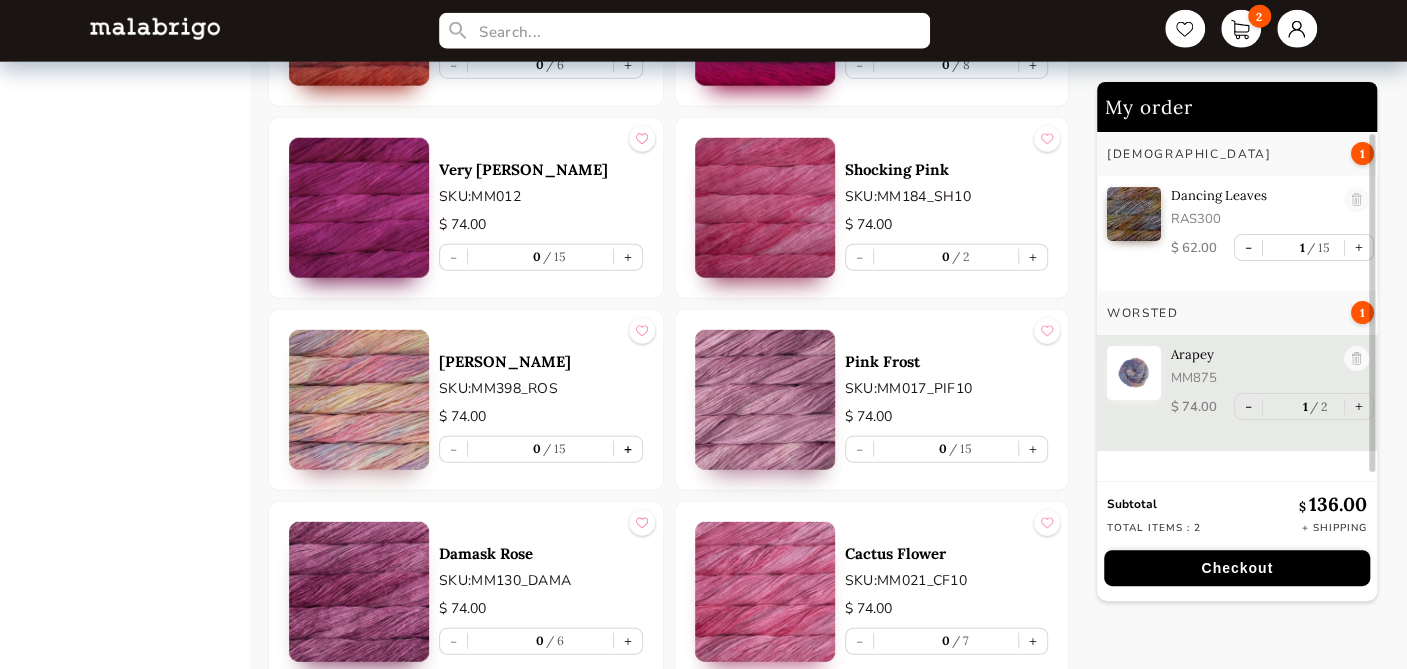 click on "+" at bounding box center [628, 449] 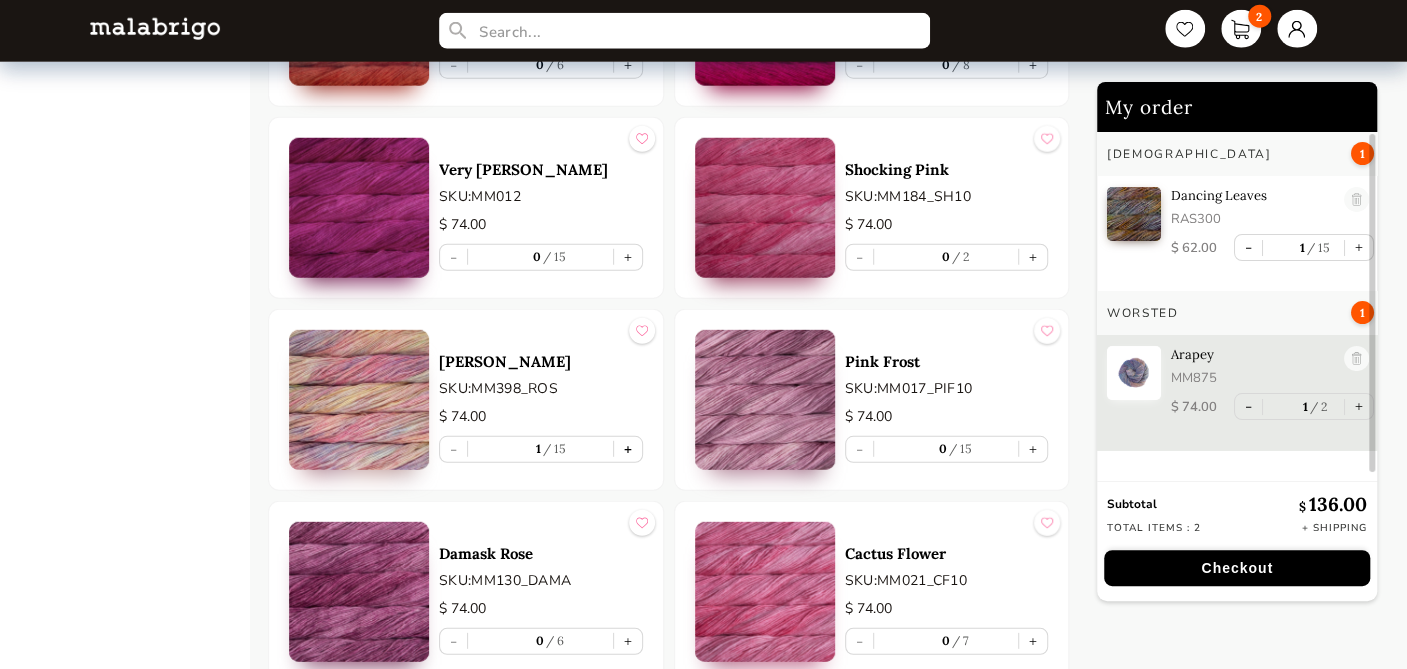 scroll, scrollTop: 46, scrollLeft: 0, axis: vertical 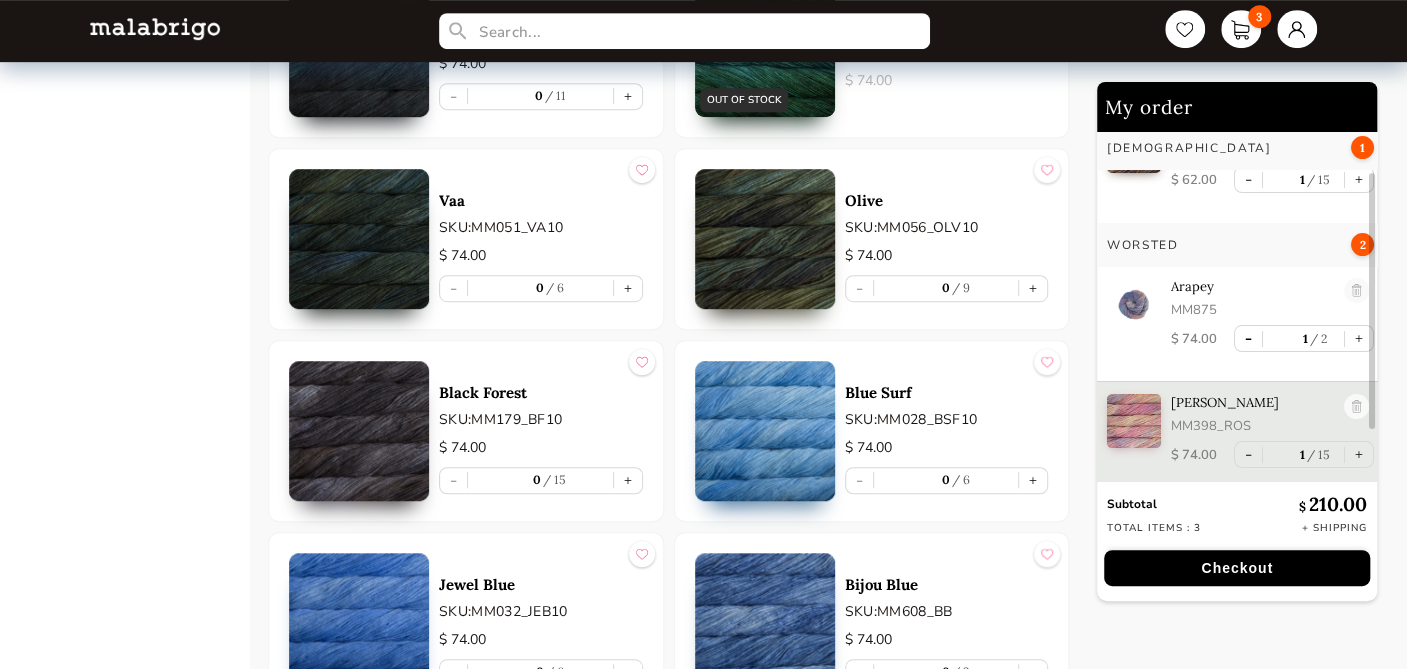 click on "-" at bounding box center (1248, 338) 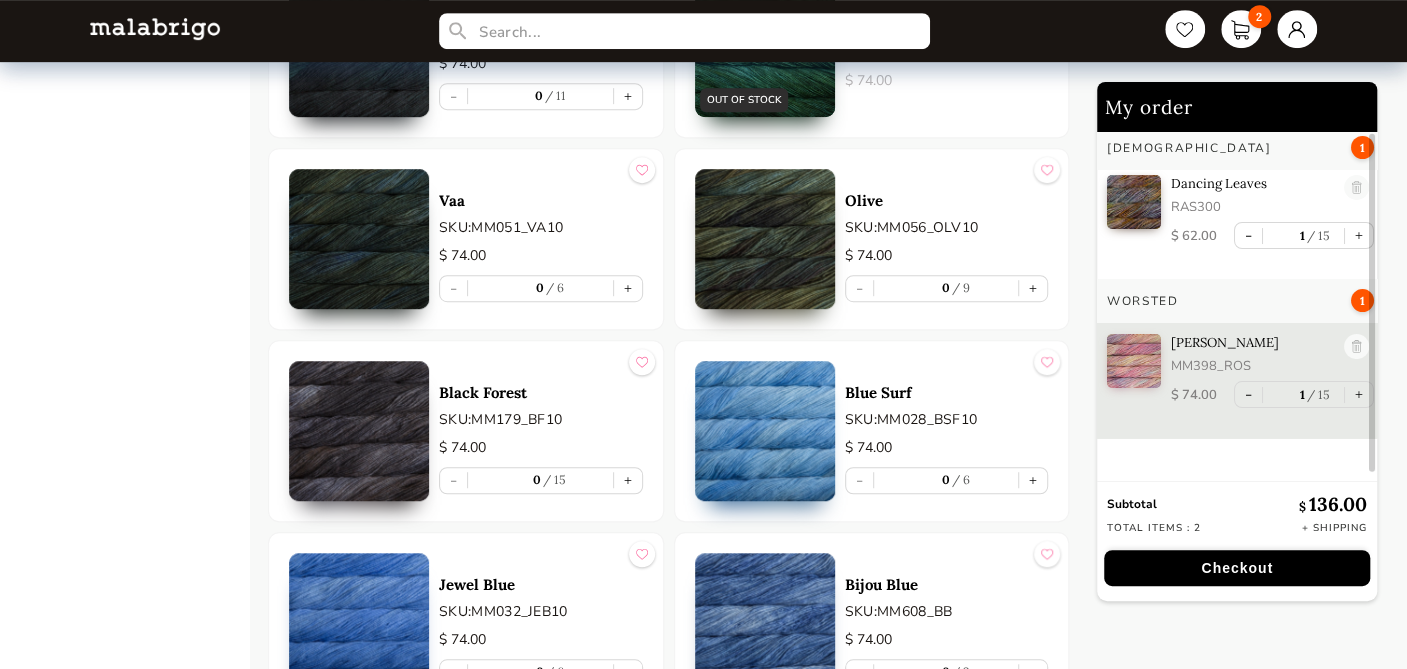 scroll, scrollTop: 6, scrollLeft: 0, axis: vertical 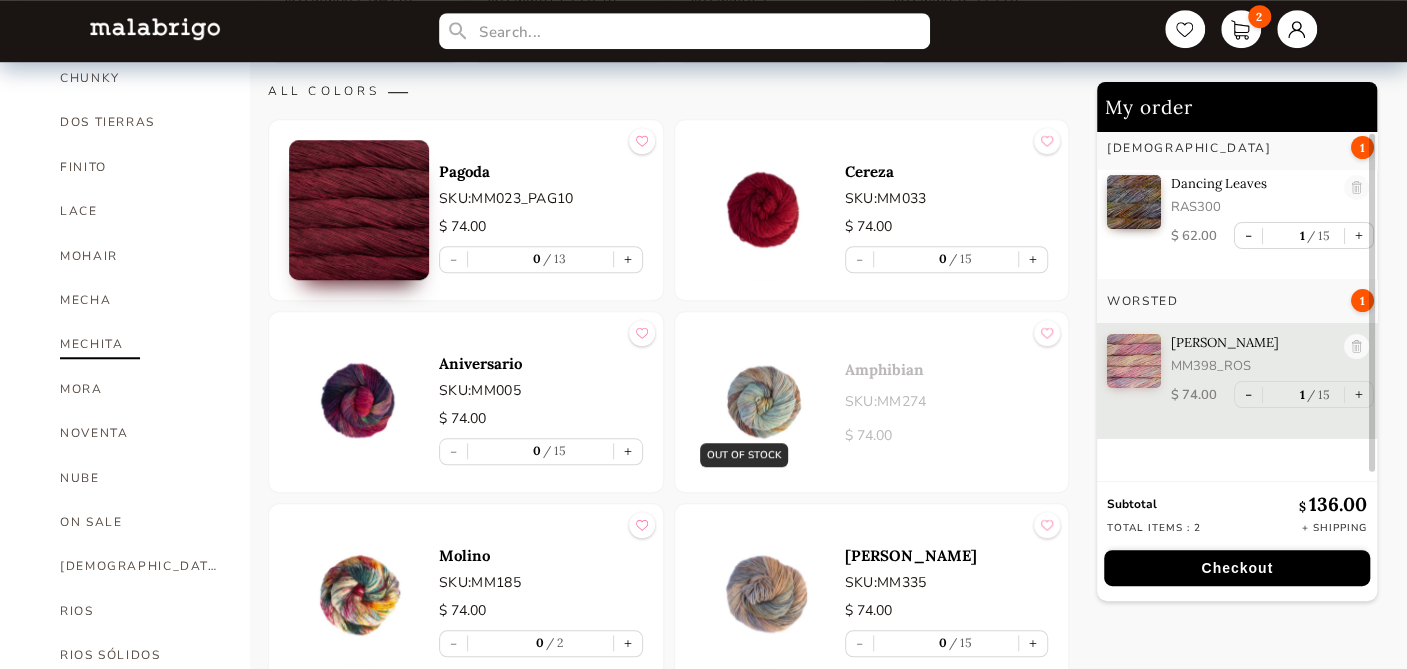 click on "MECHITA" at bounding box center (140, 344) 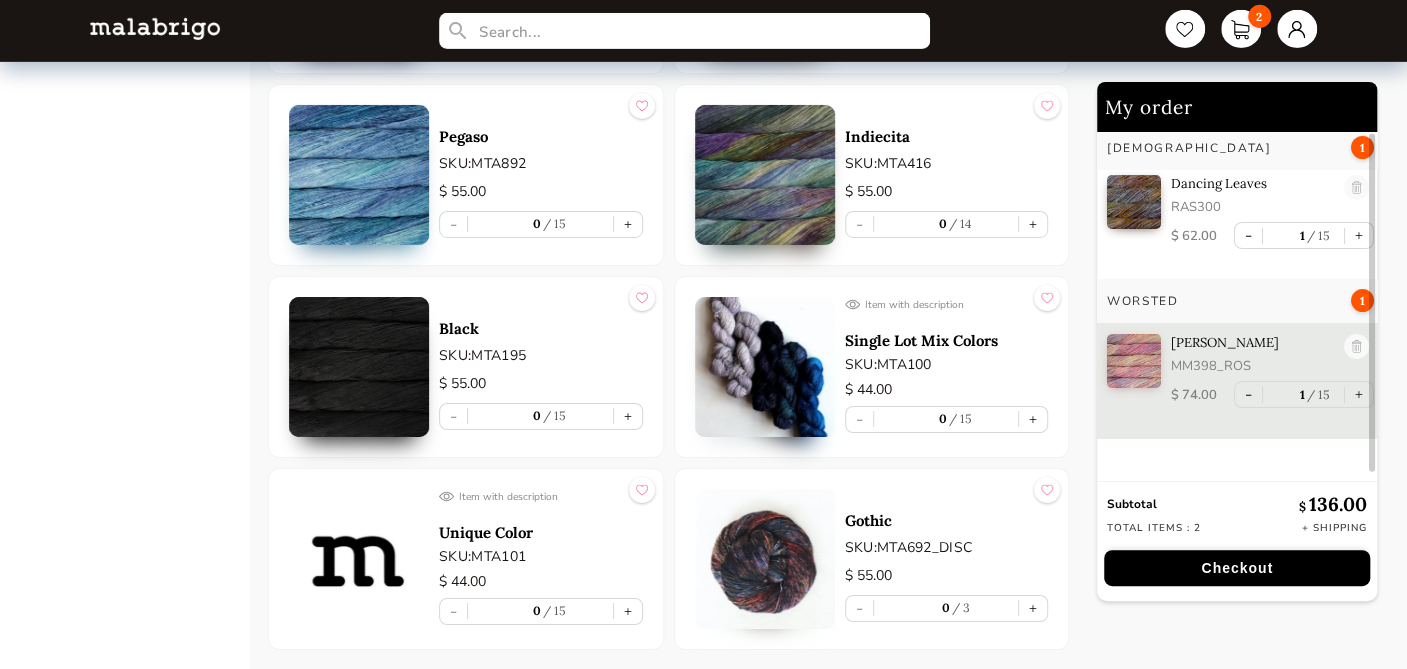 scroll, scrollTop: 7903, scrollLeft: 0, axis: vertical 